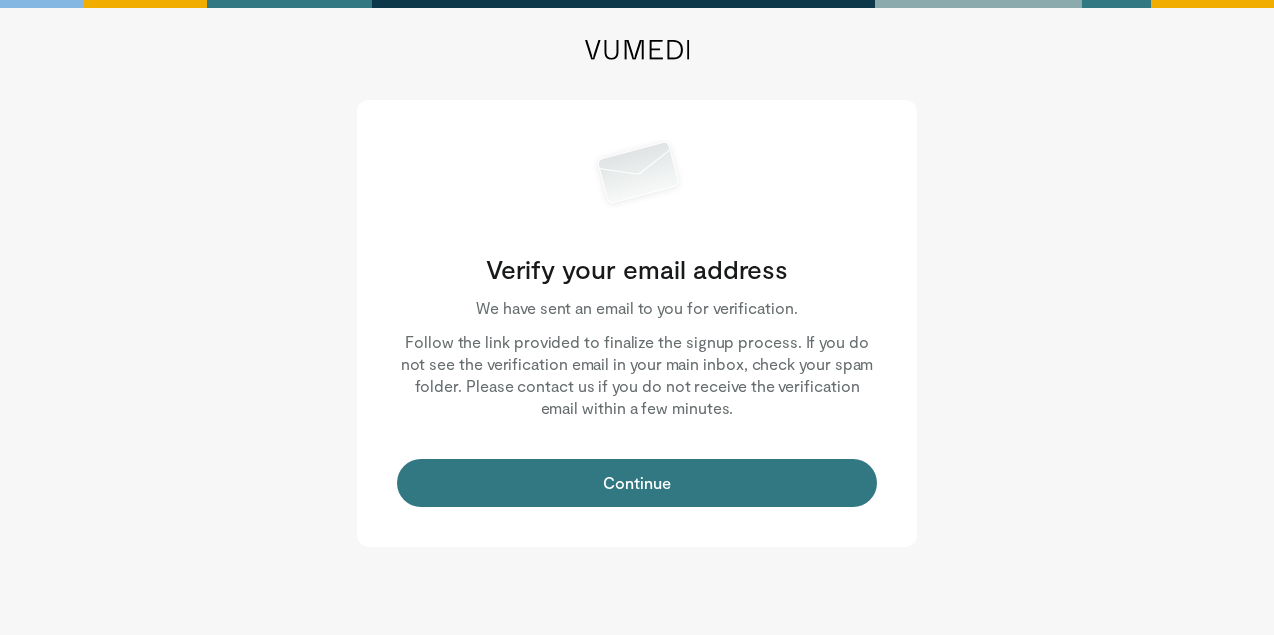 scroll, scrollTop: 0, scrollLeft: 0, axis: both 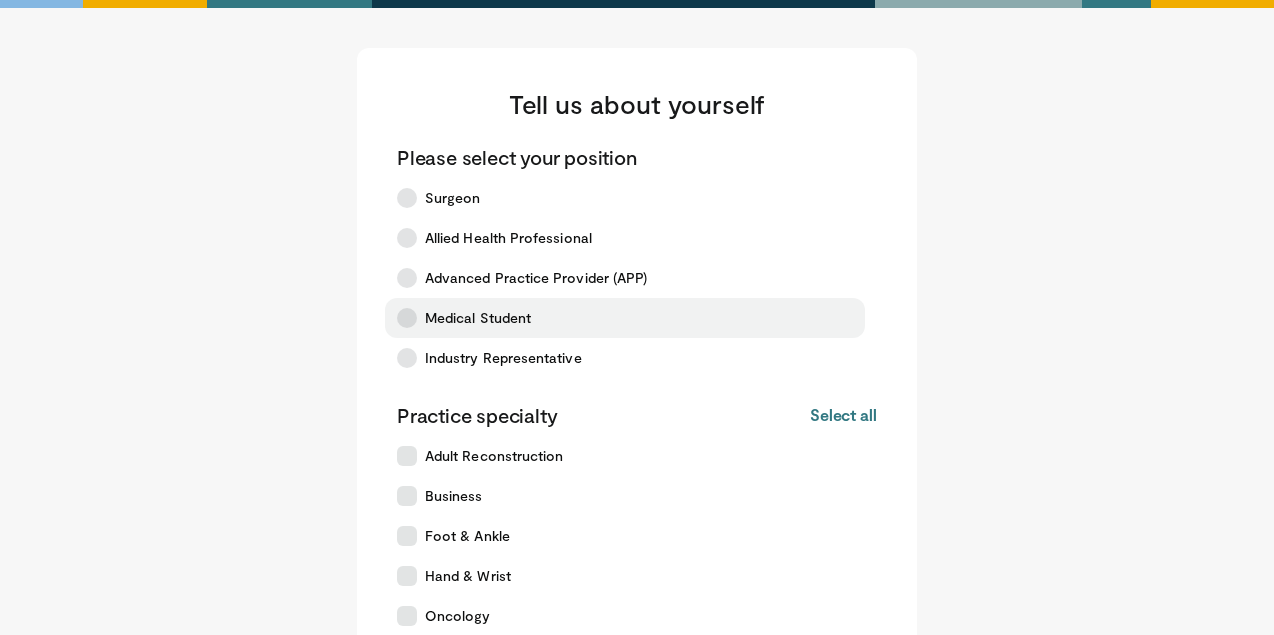 click at bounding box center [407, 318] 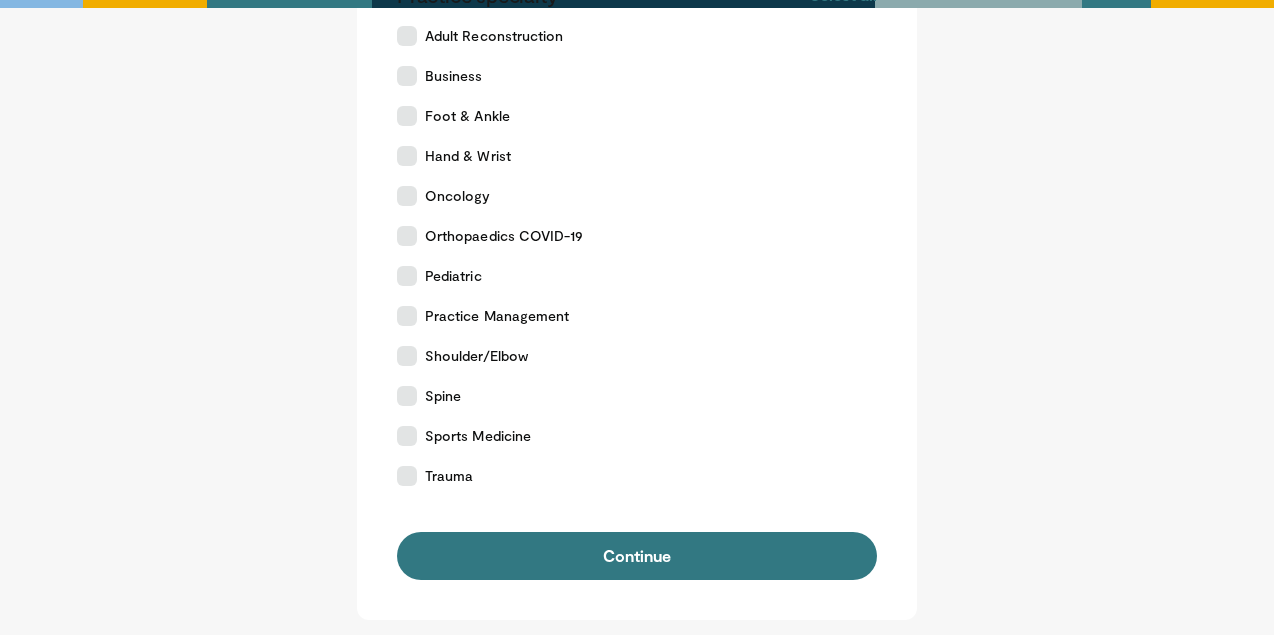 scroll, scrollTop: 422, scrollLeft: 0, axis: vertical 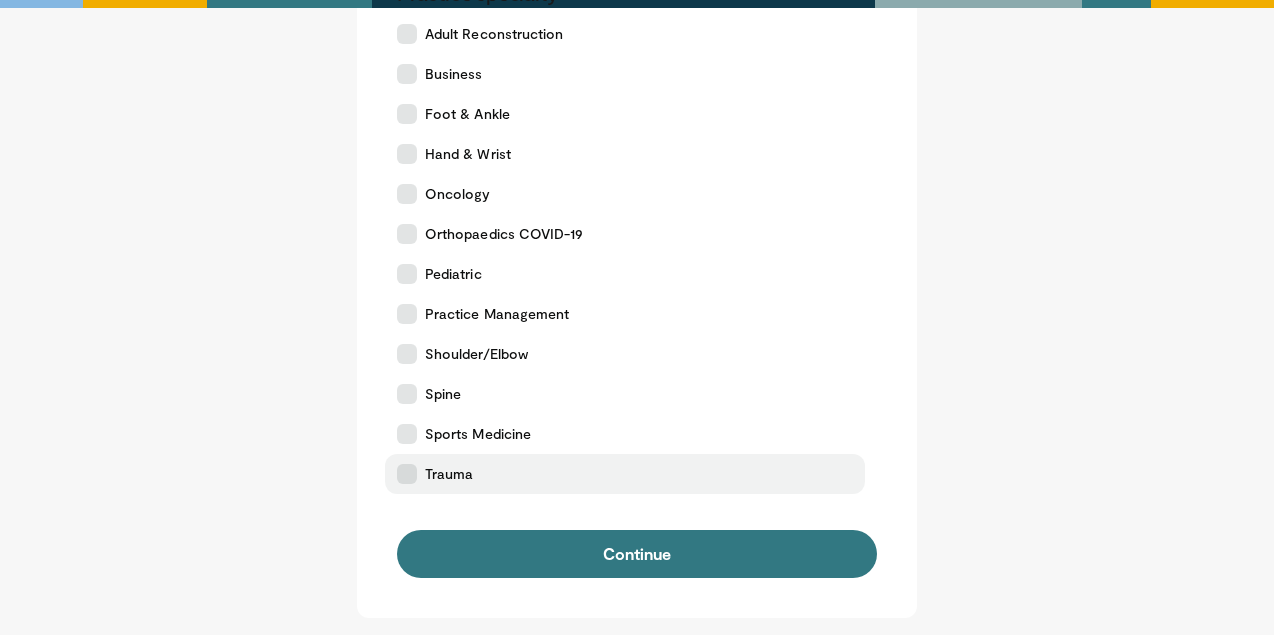 click at bounding box center [407, 474] 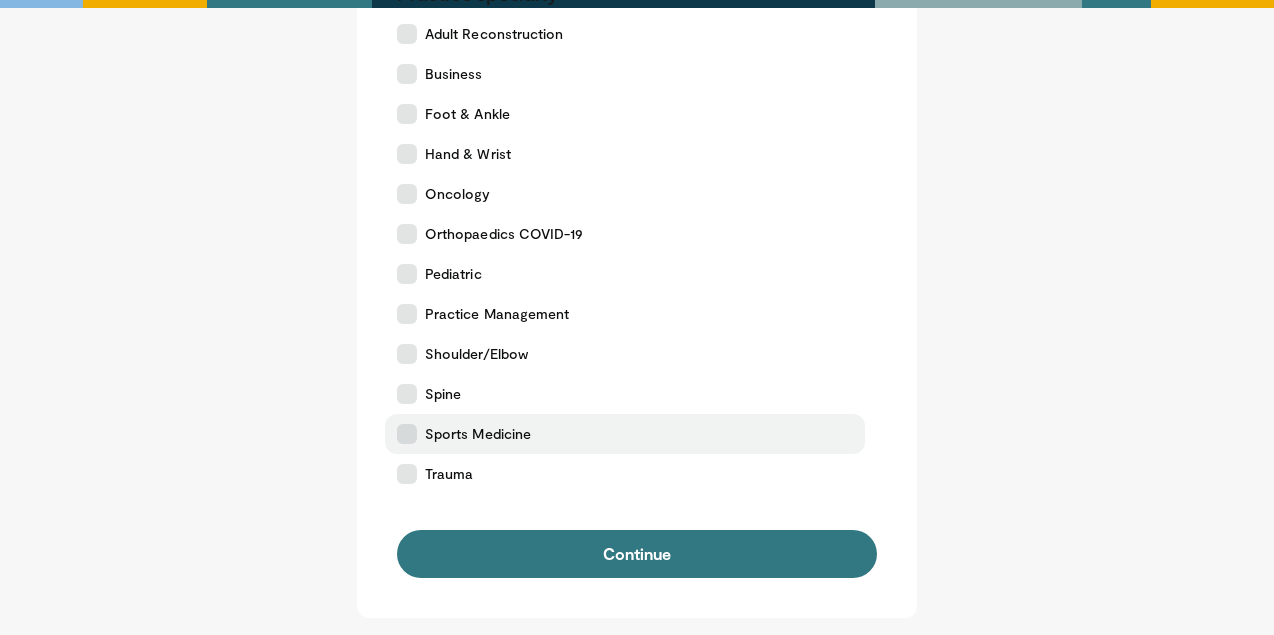 click at bounding box center [407, 434] 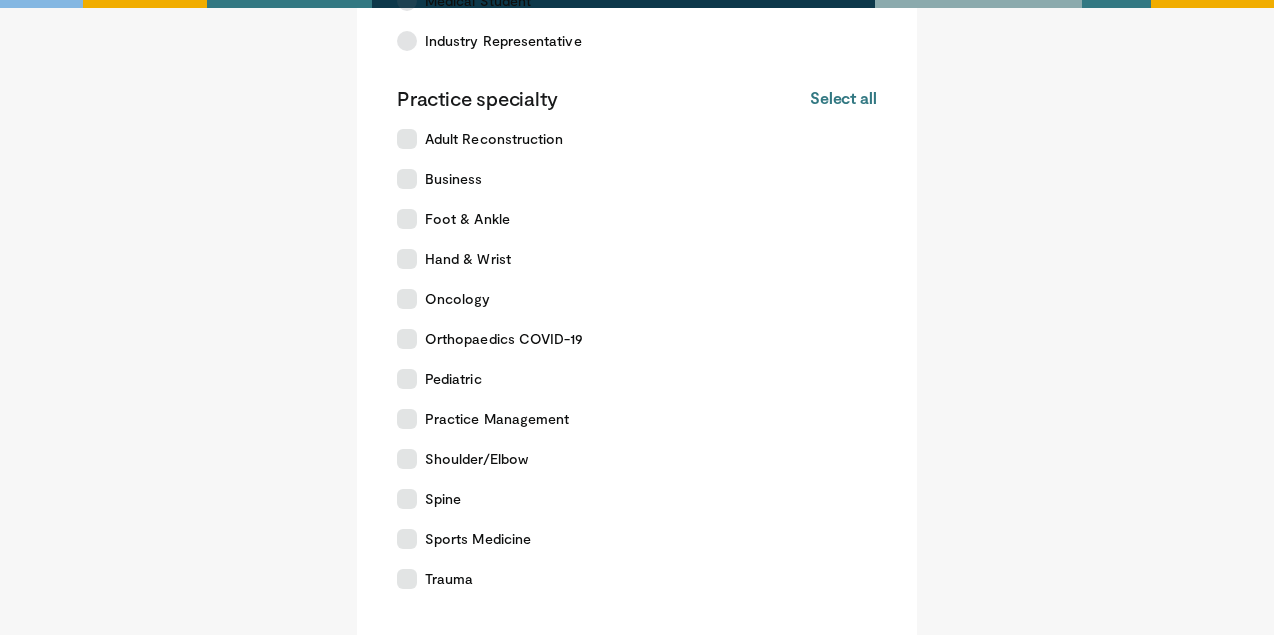 scroll, scrollTop: 367, scrollLeft: 0, axis: vertical 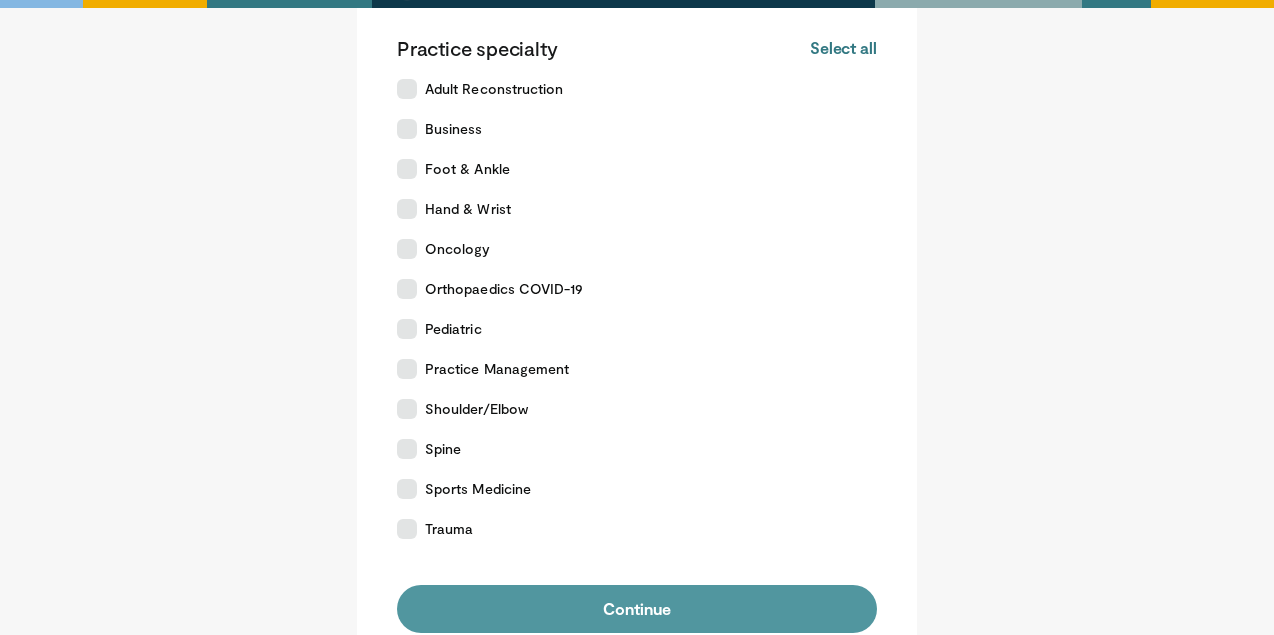 click on "Continue" at bounding box center [637, 609] 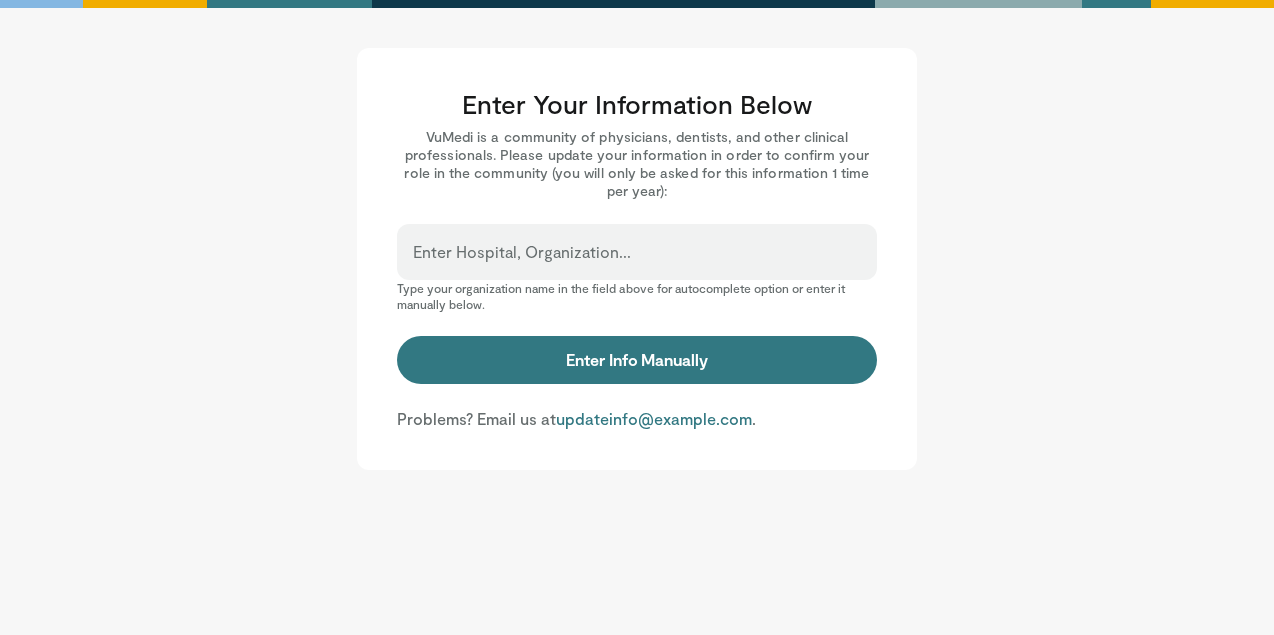 scroll, scrollTop: 0, scrollLeft: 0, axis: both 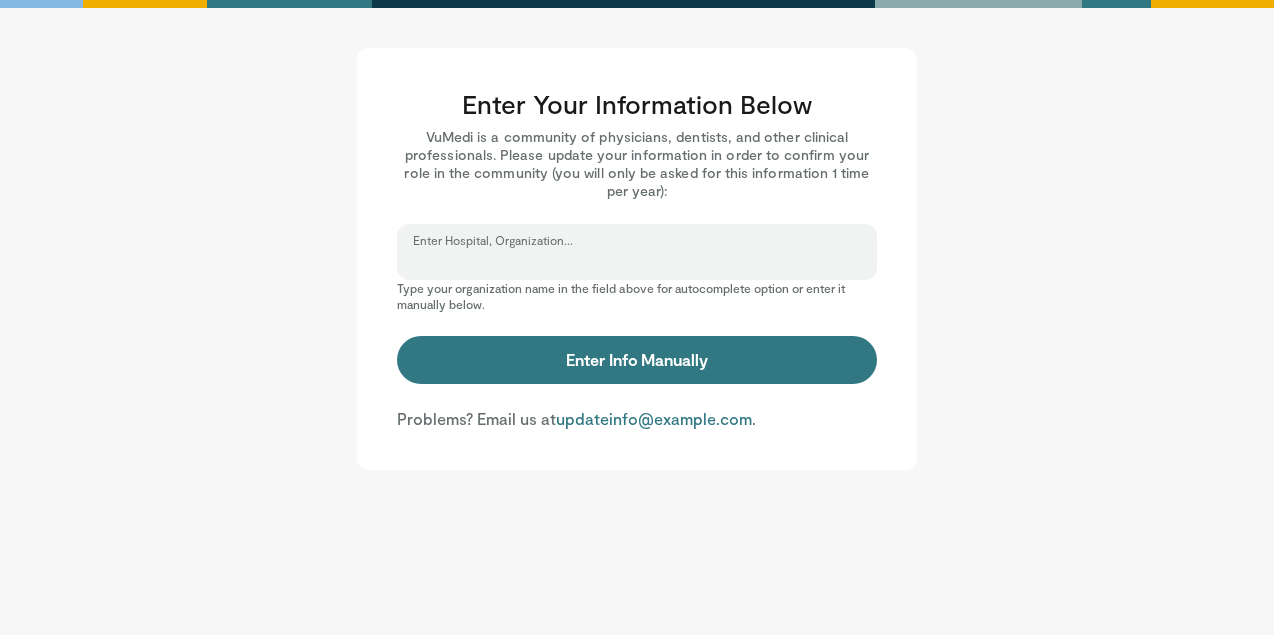 click on "Enter Hospital, Organization..." at bounding box center (637, 261) 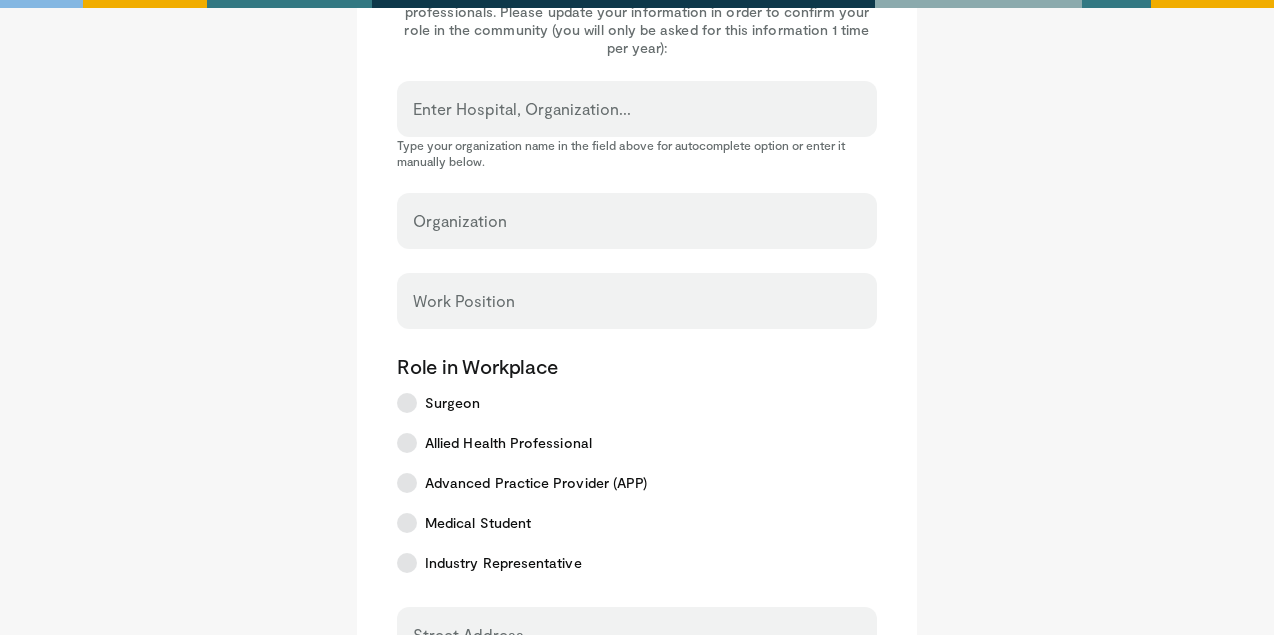 scroll, scrollTop: 146, scrollLeft: 0, axis: vertical 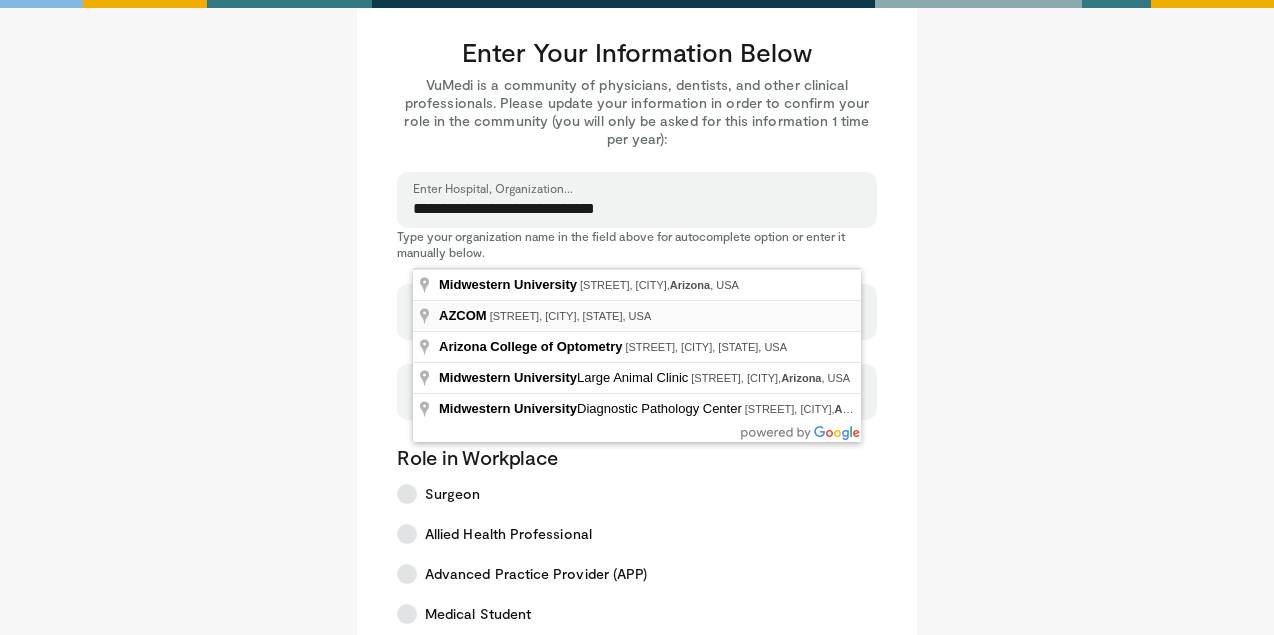 type on "**********" 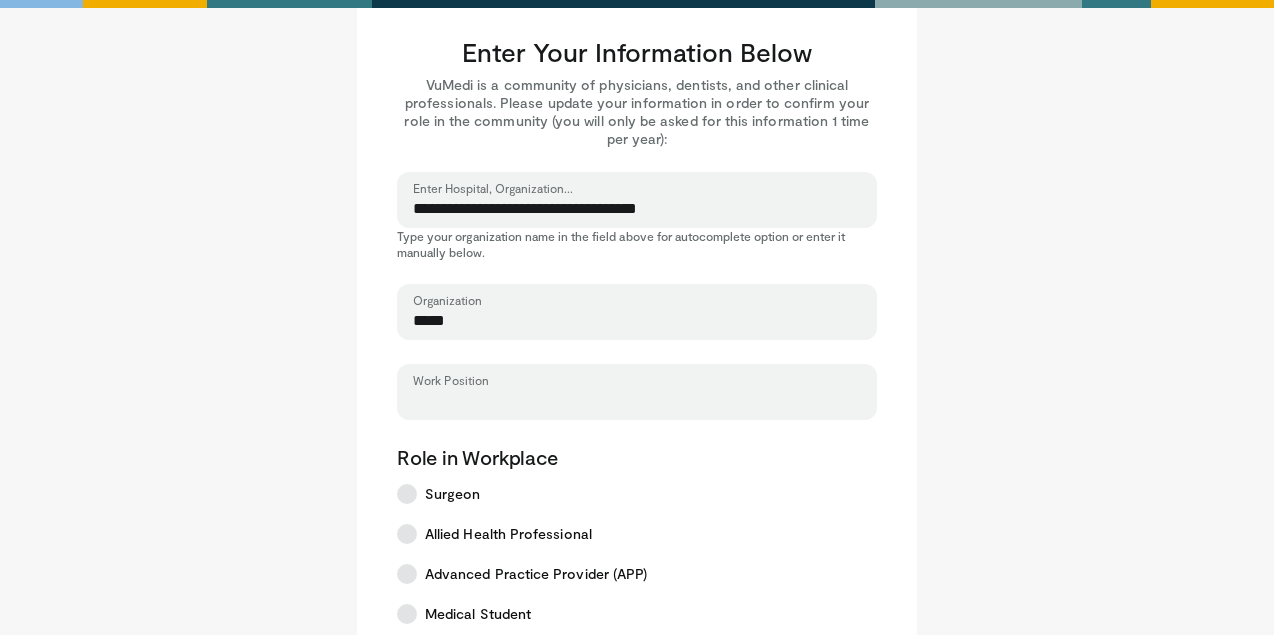 click on "Work Position" at bounding box center (637, 401) 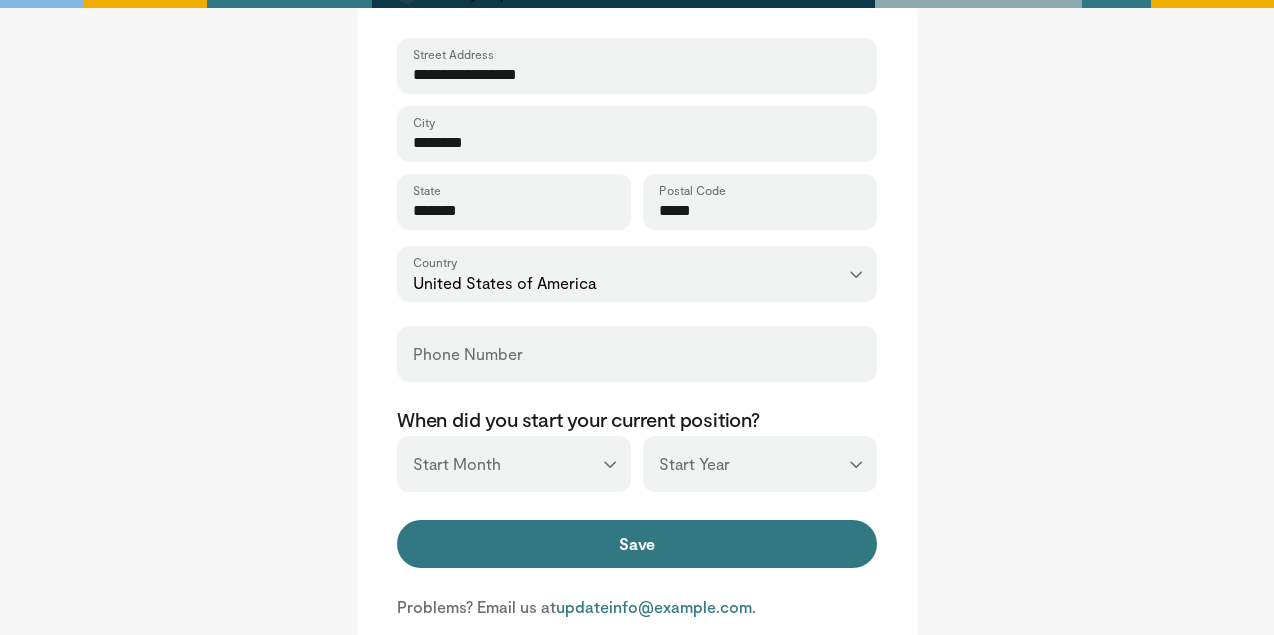 scroll, scrollTop: 730, scrollLeft: 0, axis: vertical 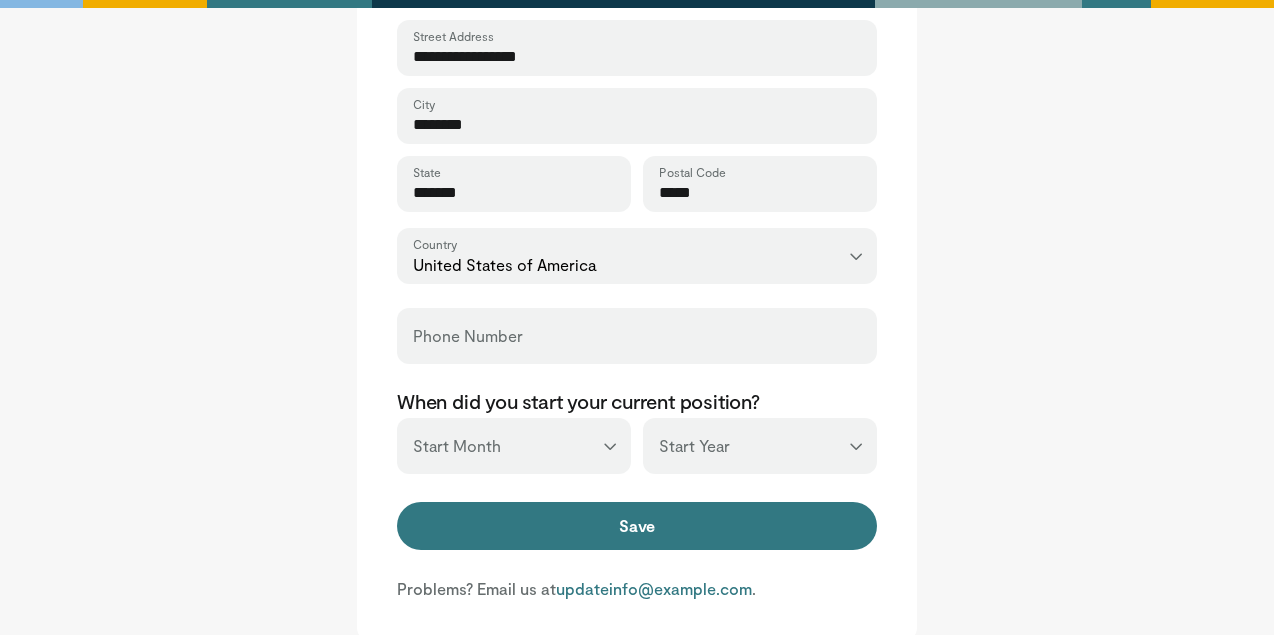 type on "**********" 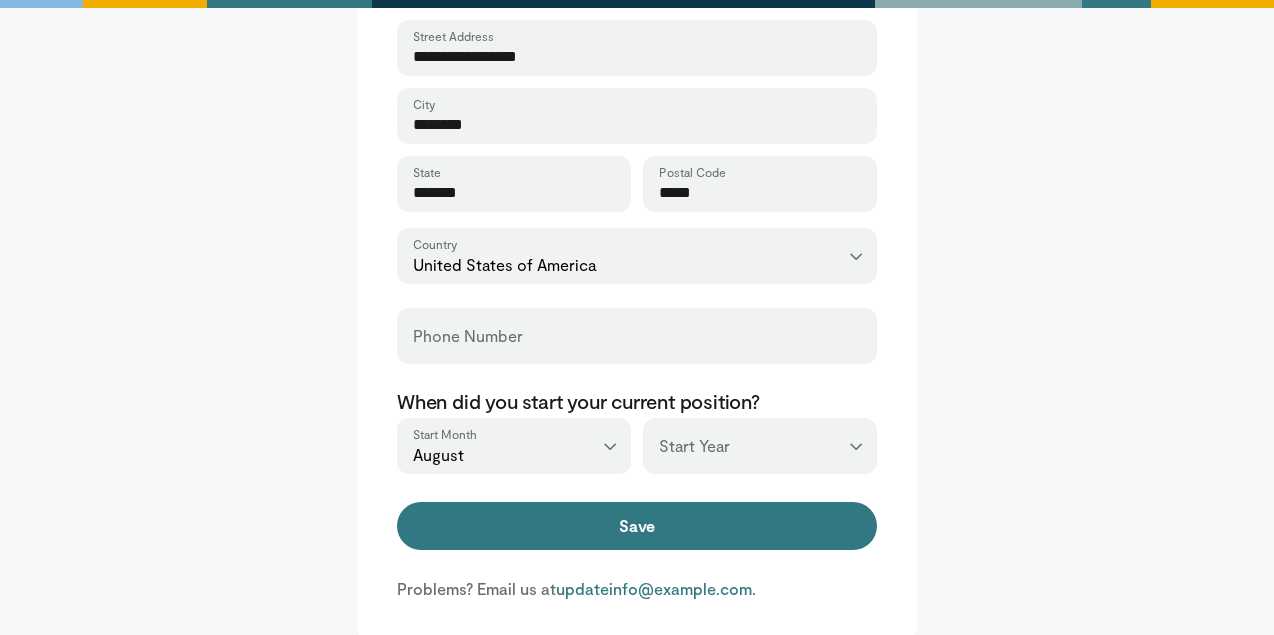 click on "***
****
****
****
****
****
****
****
****
****
****
****
****
****
****
****
****
****
****
****
****
****
****
****
****
****
****
****
****
**** **** **** **** ****" at bounding box center [760, 446] 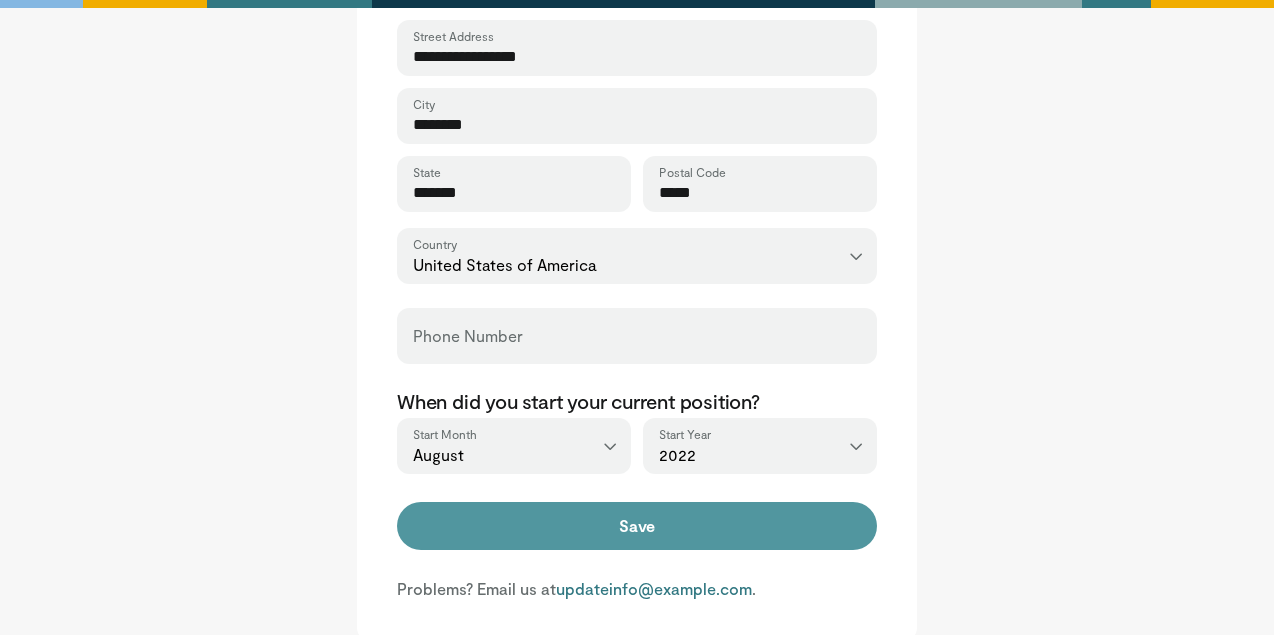 click on "Save" at bounding box center [637, 526] 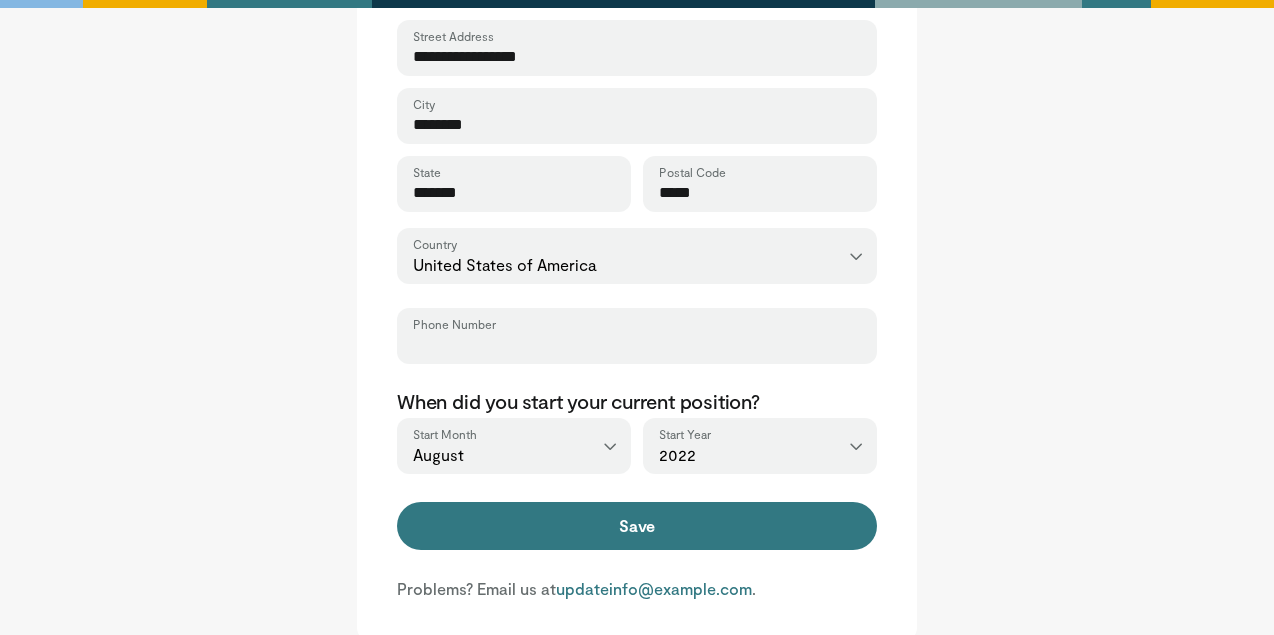 click on "Phone Number" at bounding box center [637, 345] 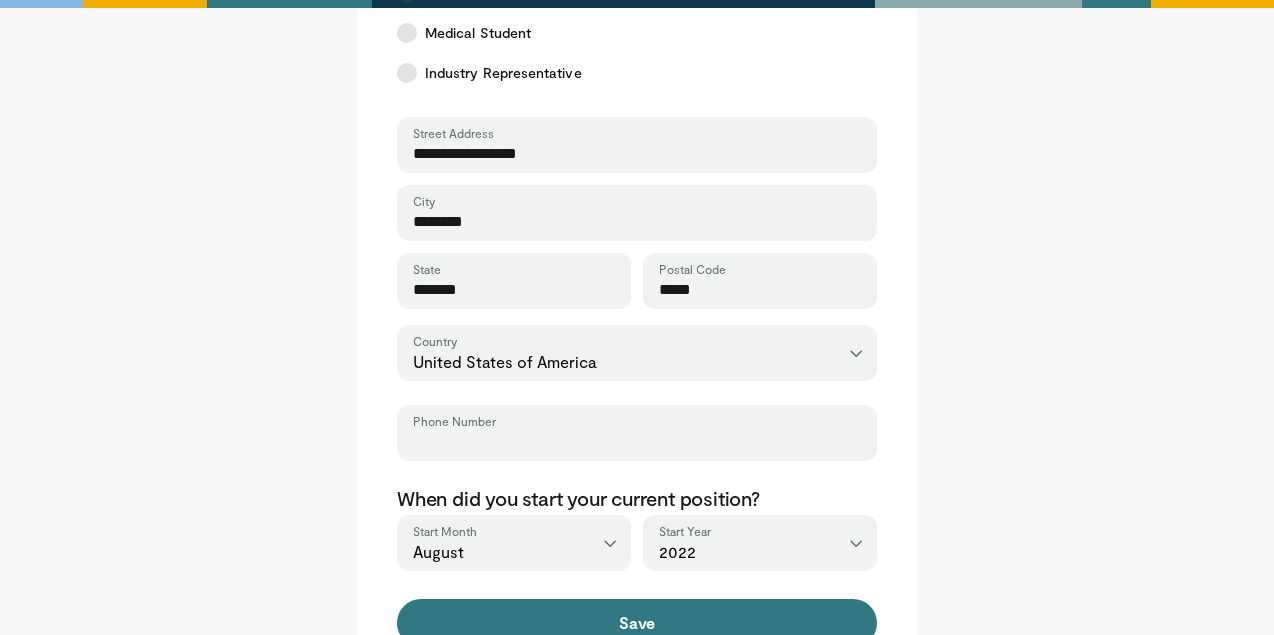 scroll, scrollTop: 626, scrollLeft: 0, axis: vertical 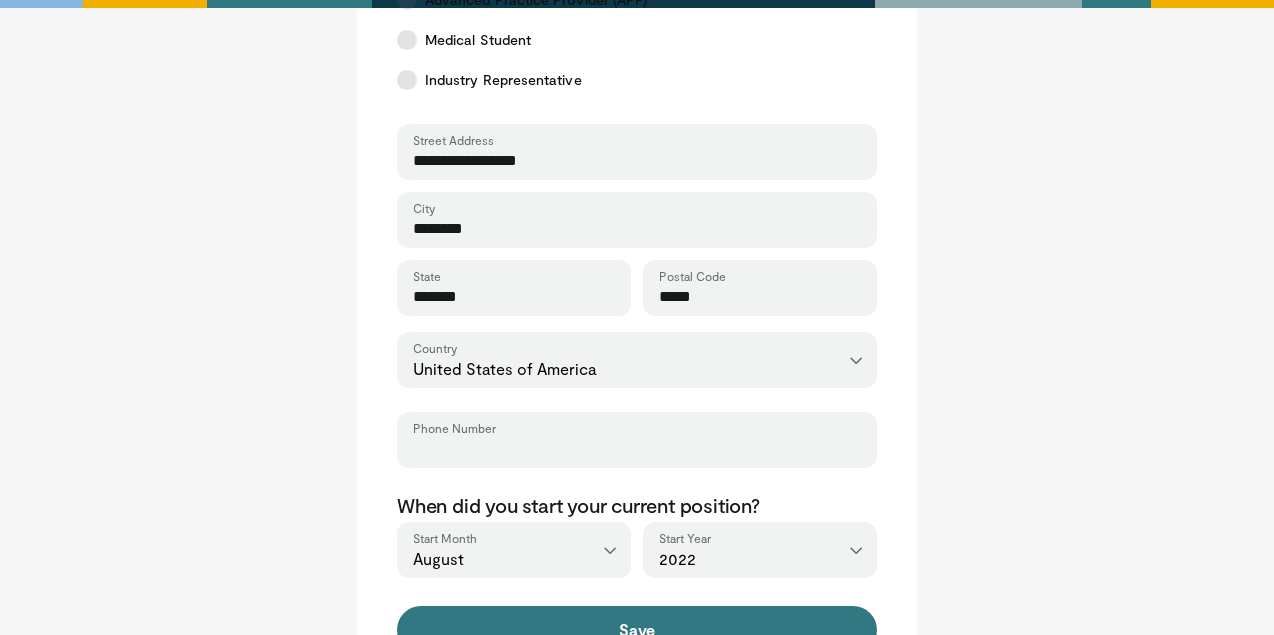 paste on "**********" 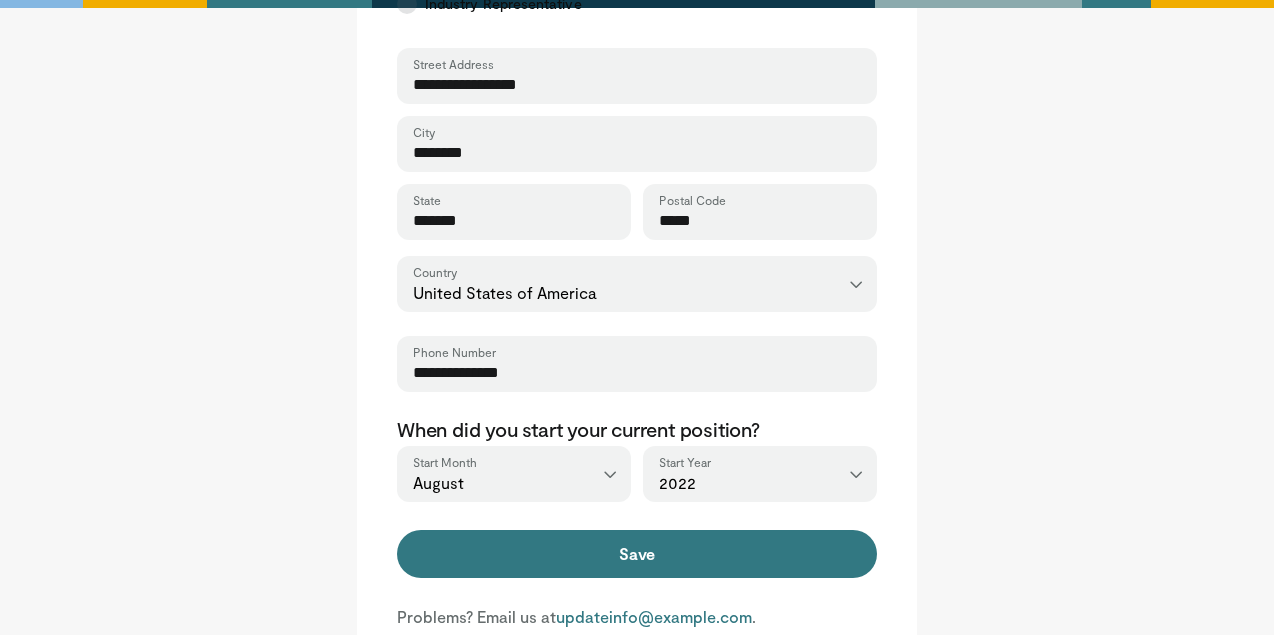 scroll, scrollTop: 724, scrollLeft: 0, axis: vertical 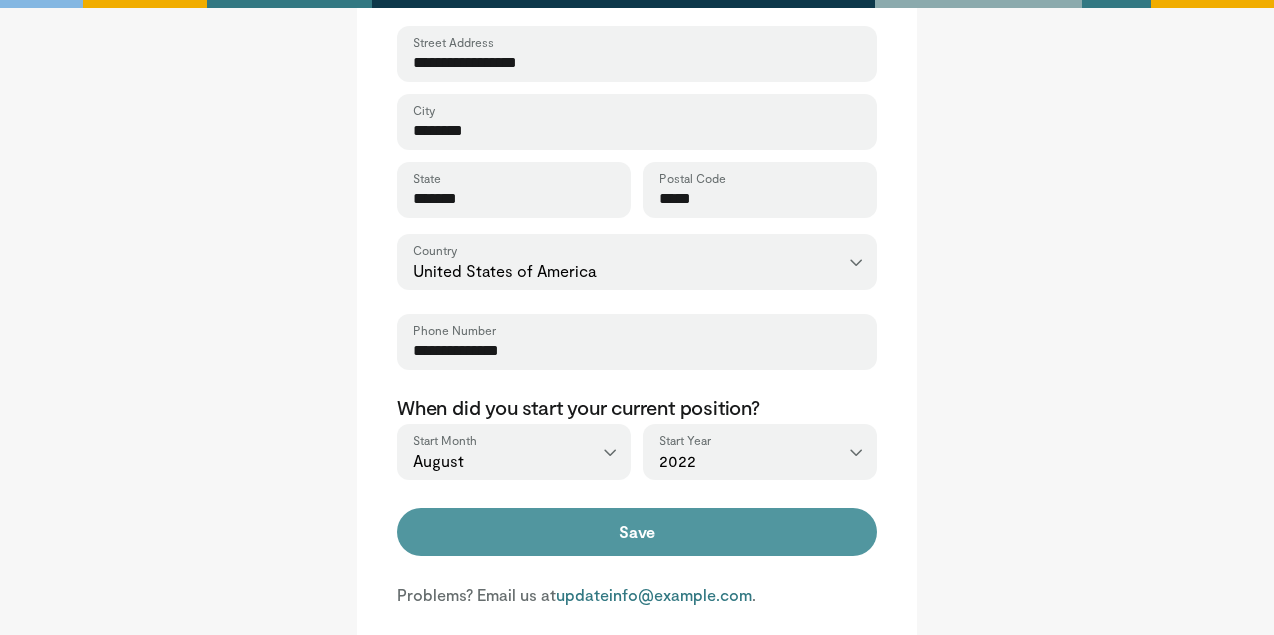 type on "**********" 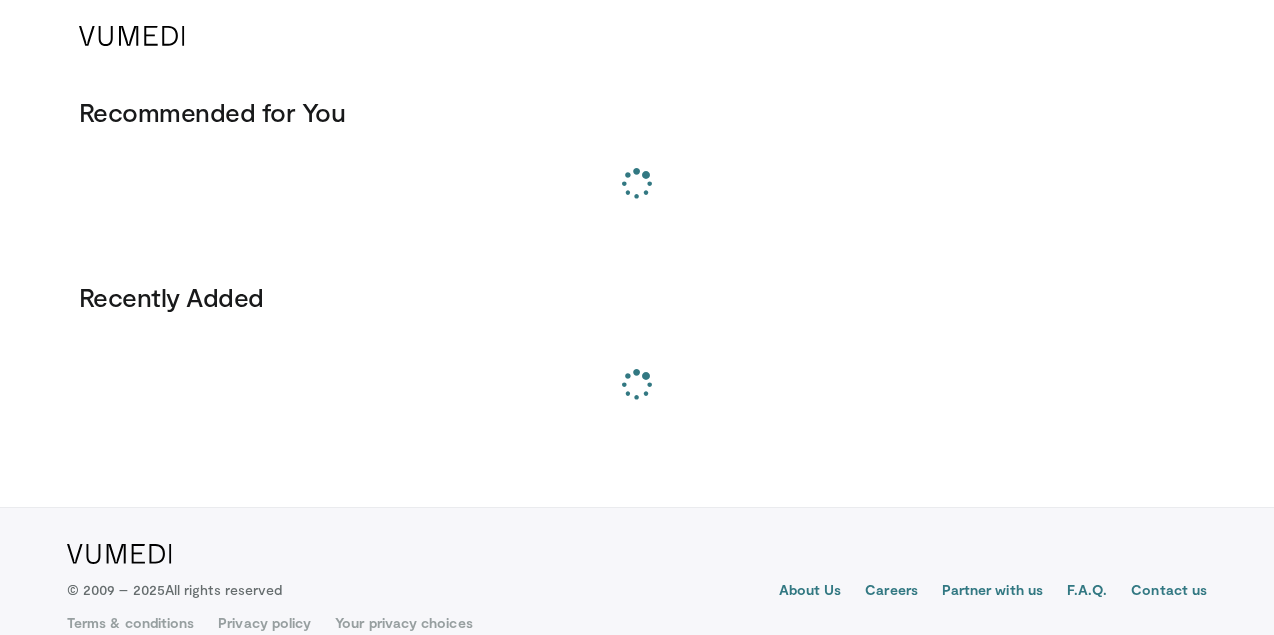 scroll, scrollTop: 0, scrollLeft: 0, axis: both 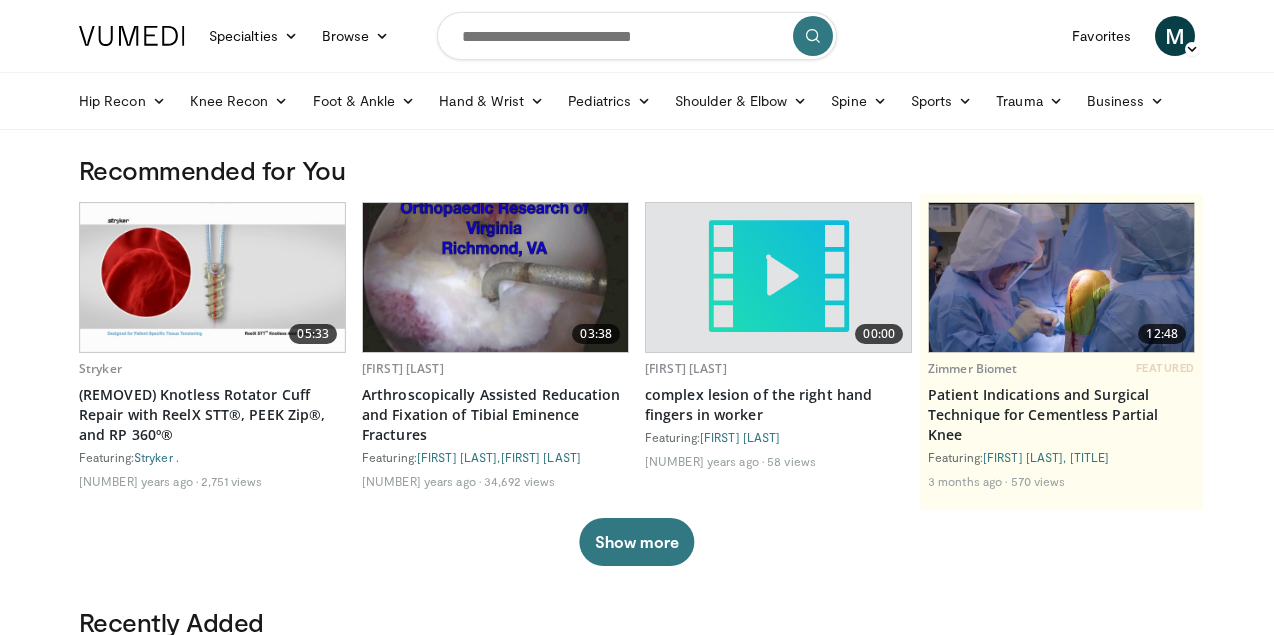 click at bounding box center [637, 36] 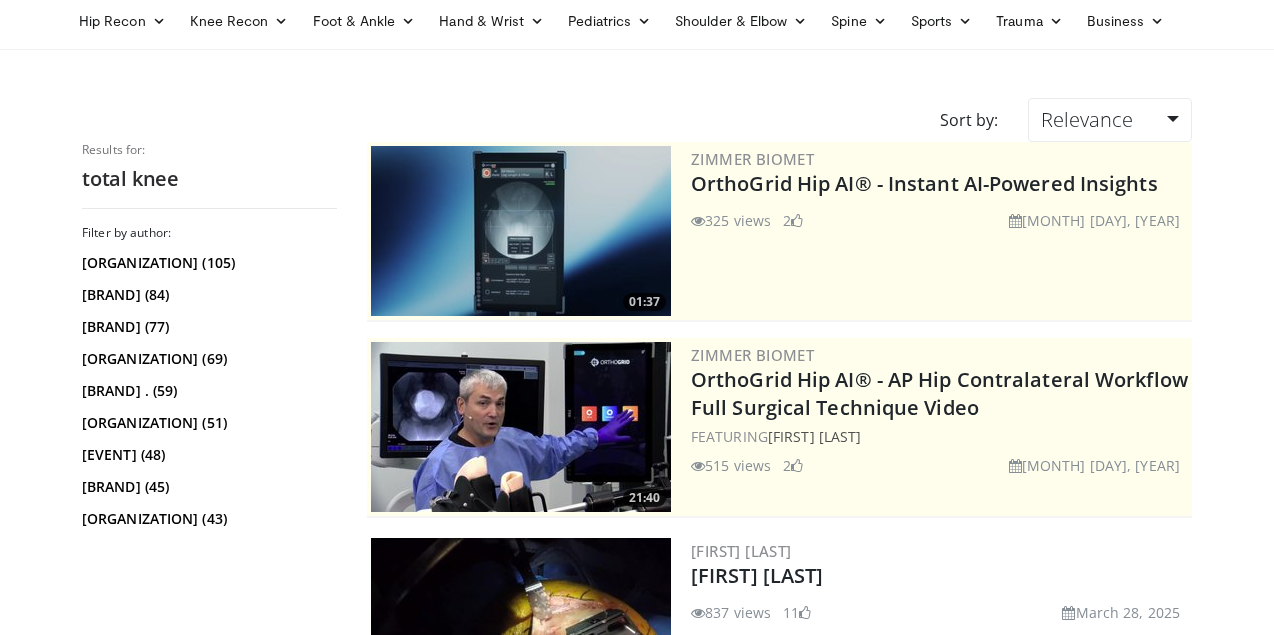 scroll, scrollTop: 0, scrollLeft: 0, axis: both 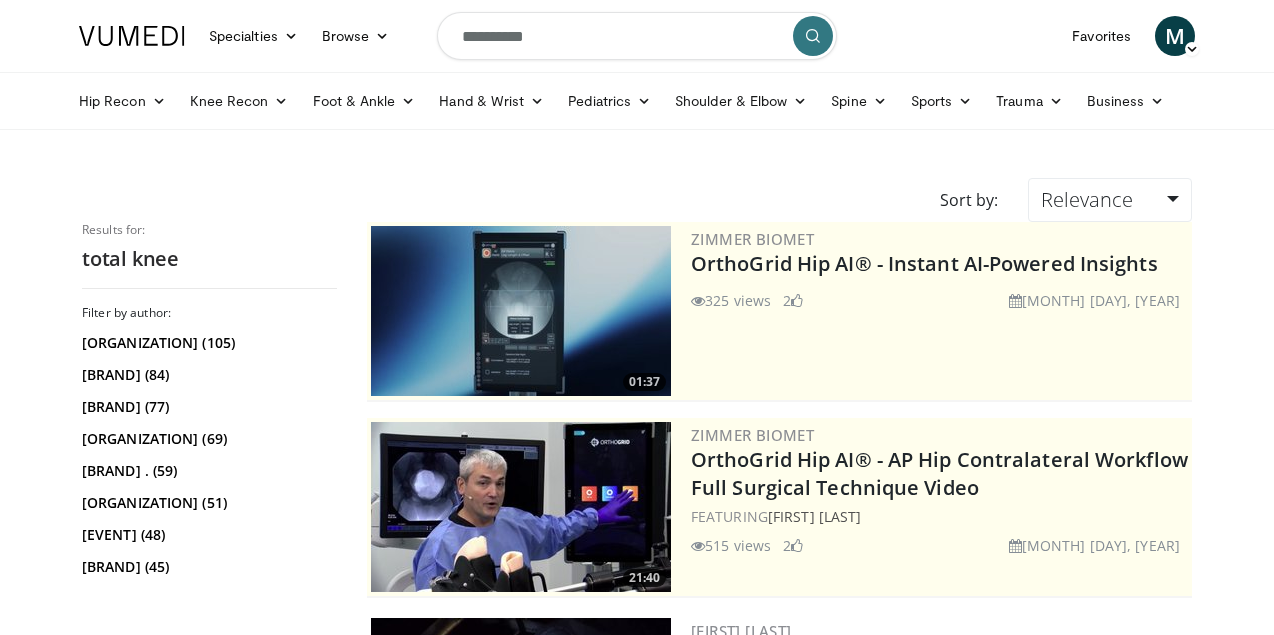 click on "**********" at bounding box center (637, 36) 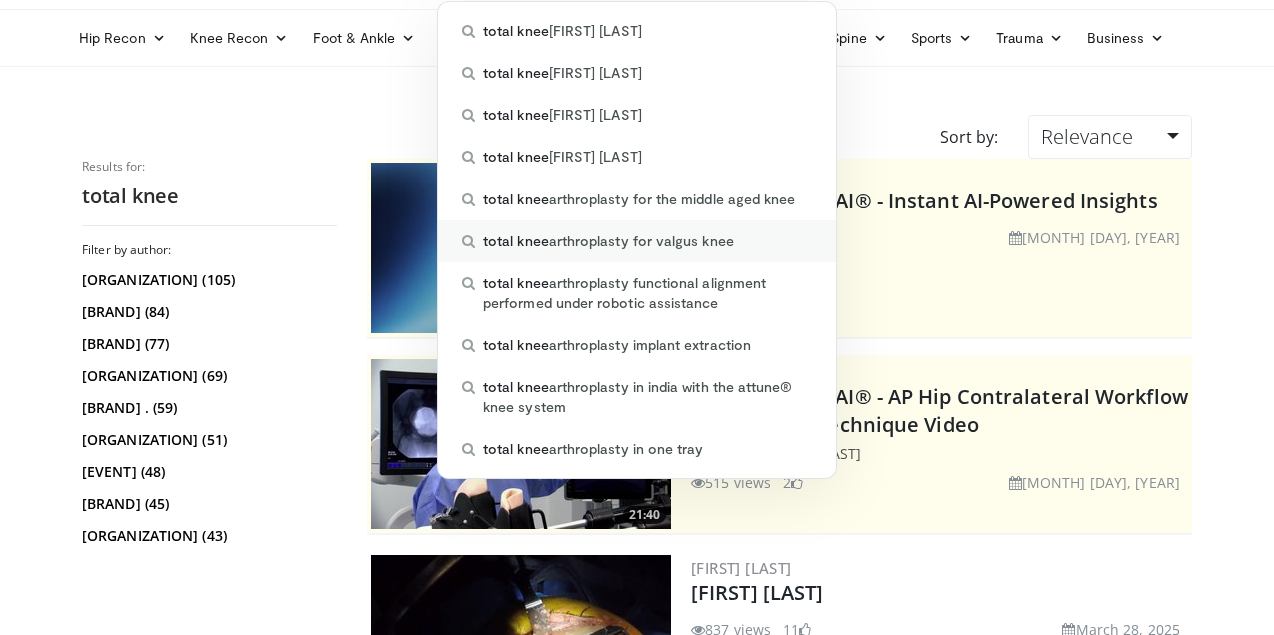 scroll, scrollTop: 64, scrollLeft: 0, axis: vertical 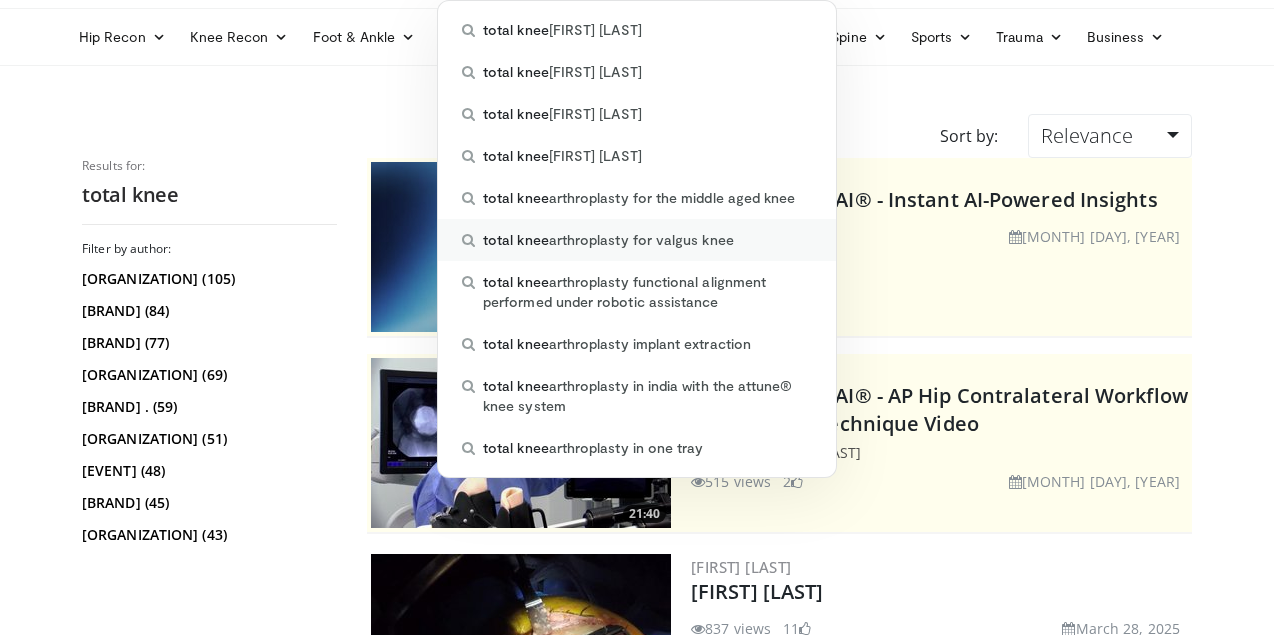 type on "********" 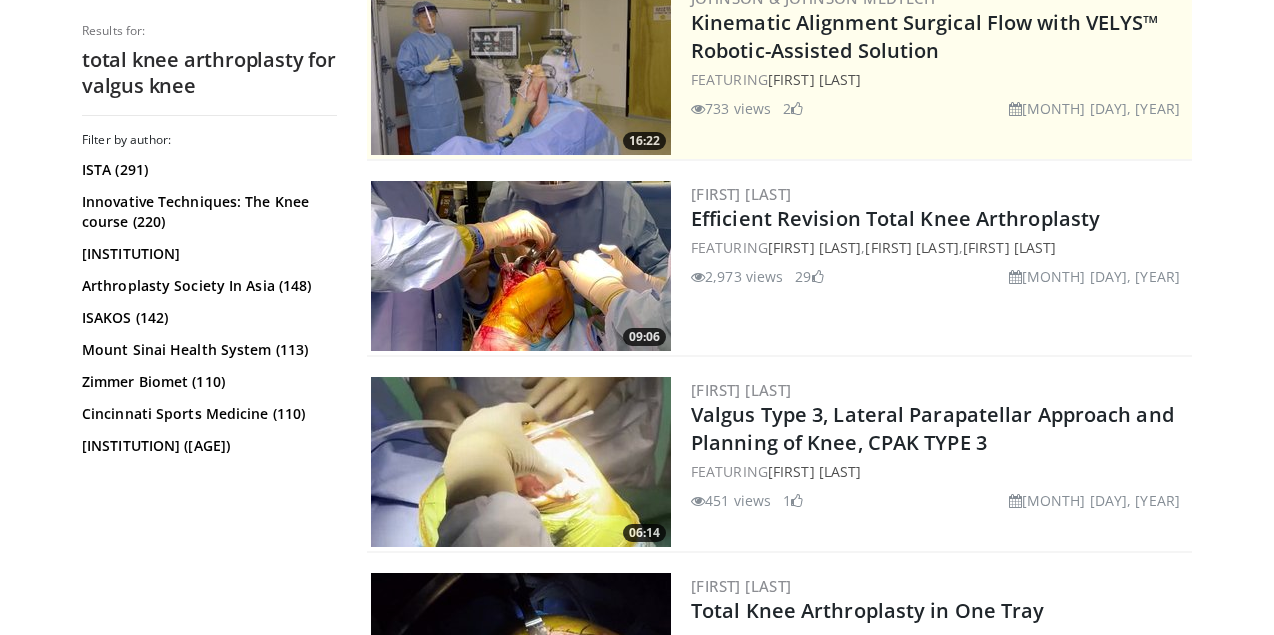 scroll, scrollTop: 0, scrollLeft: 0, axis: both 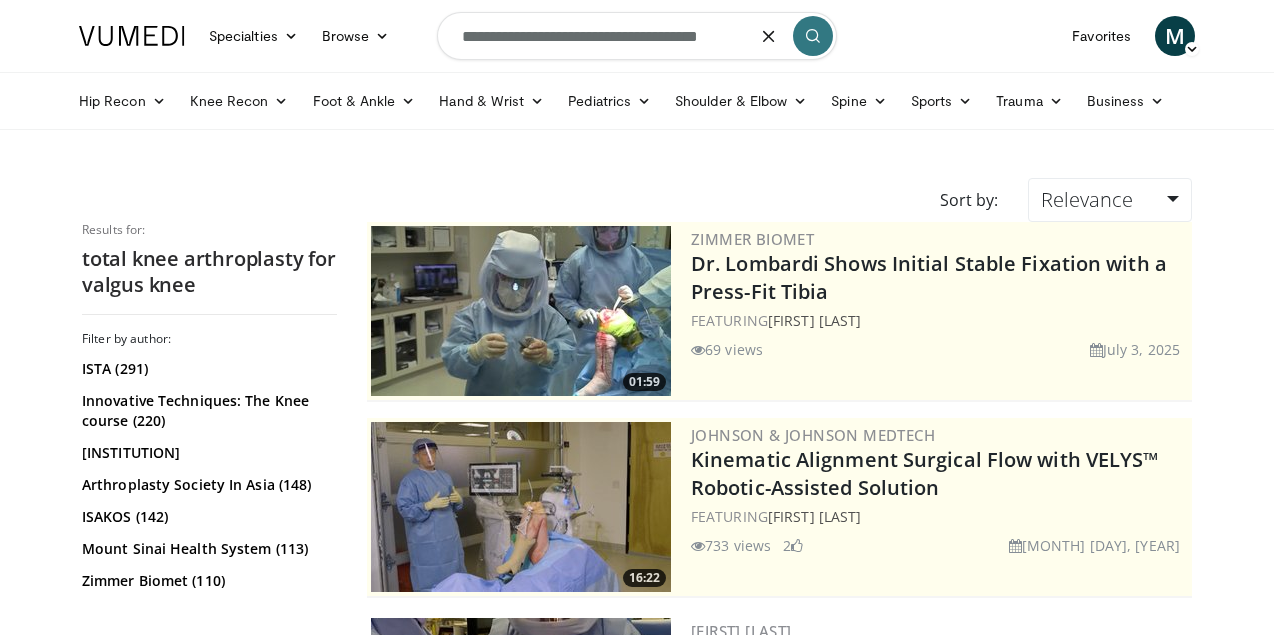 drag, startPoint x: 751, startPoint y: 41, endPoint x: 622, endPoint y: 43, distance: 129.0155 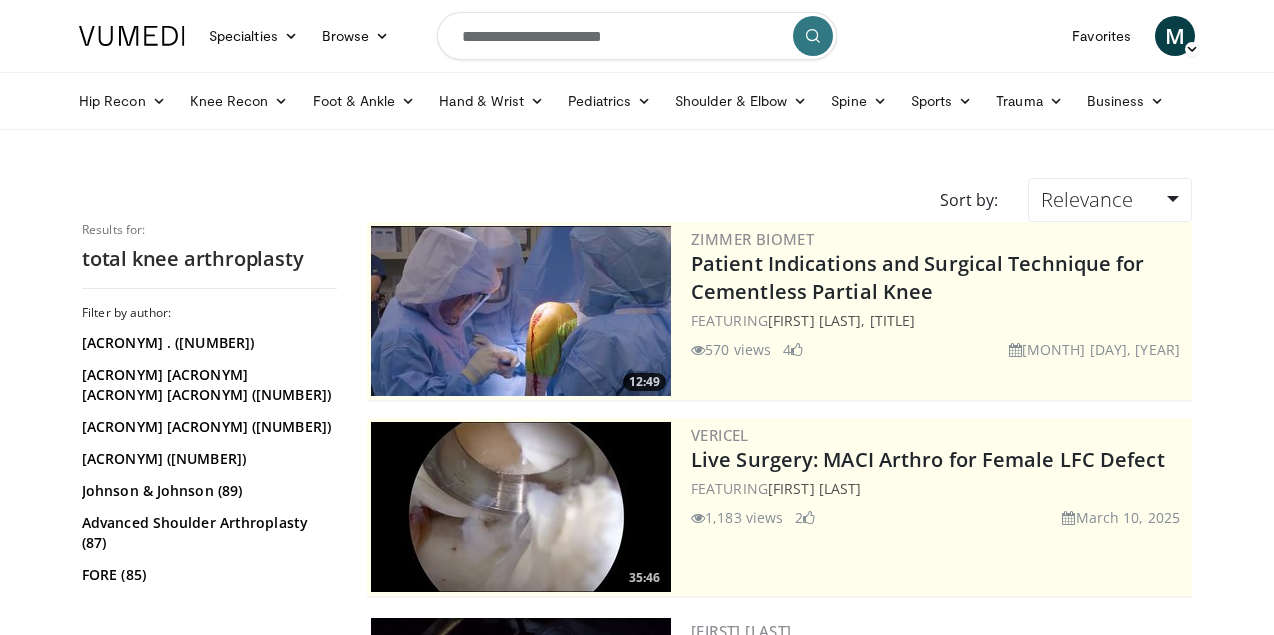 scroll, scrollTop: 0, scrollLeft: 0, axis: both 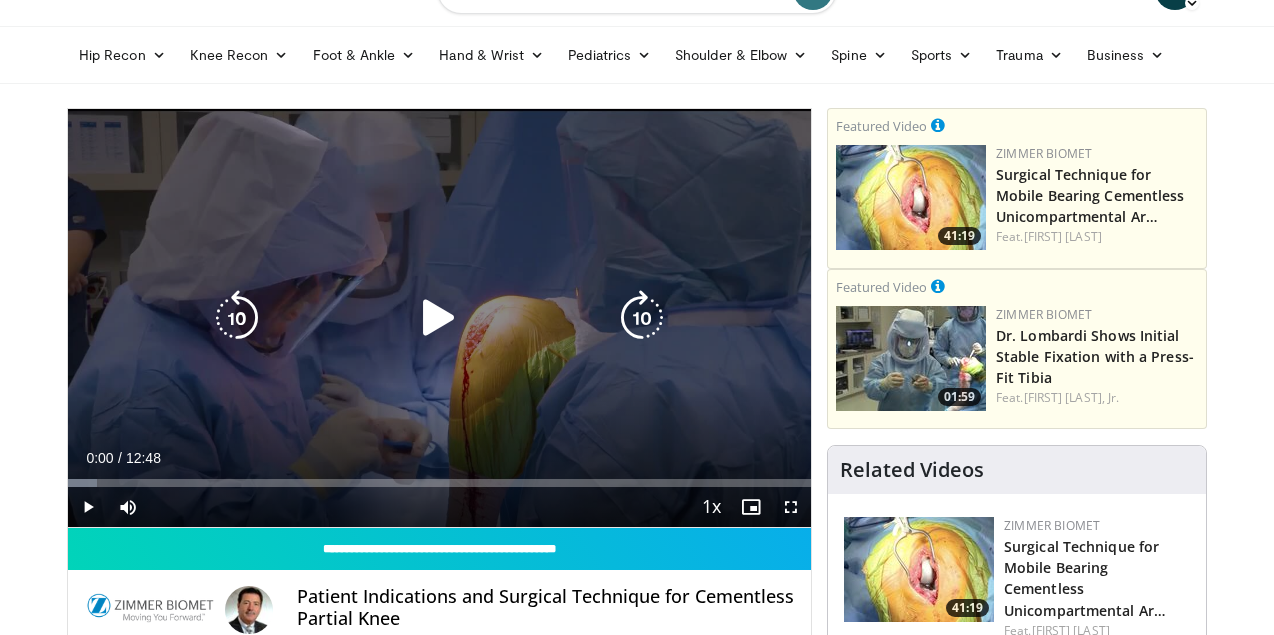 click at bounding box center [439, 318] 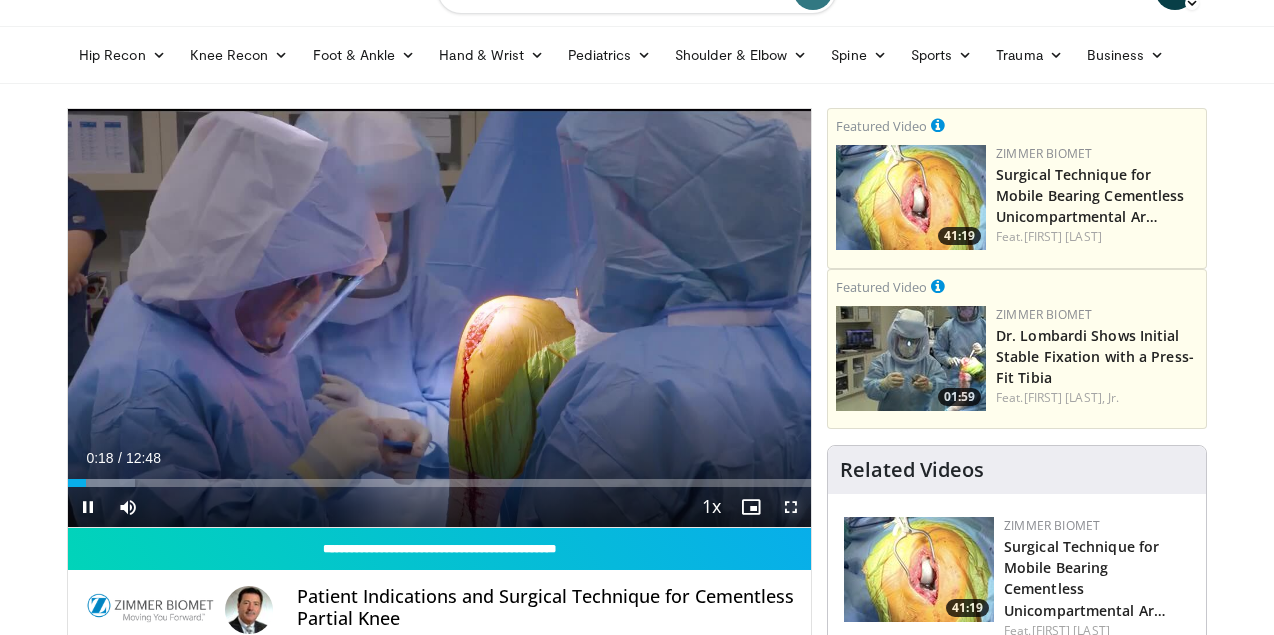 click at bounding box center (791, 507) 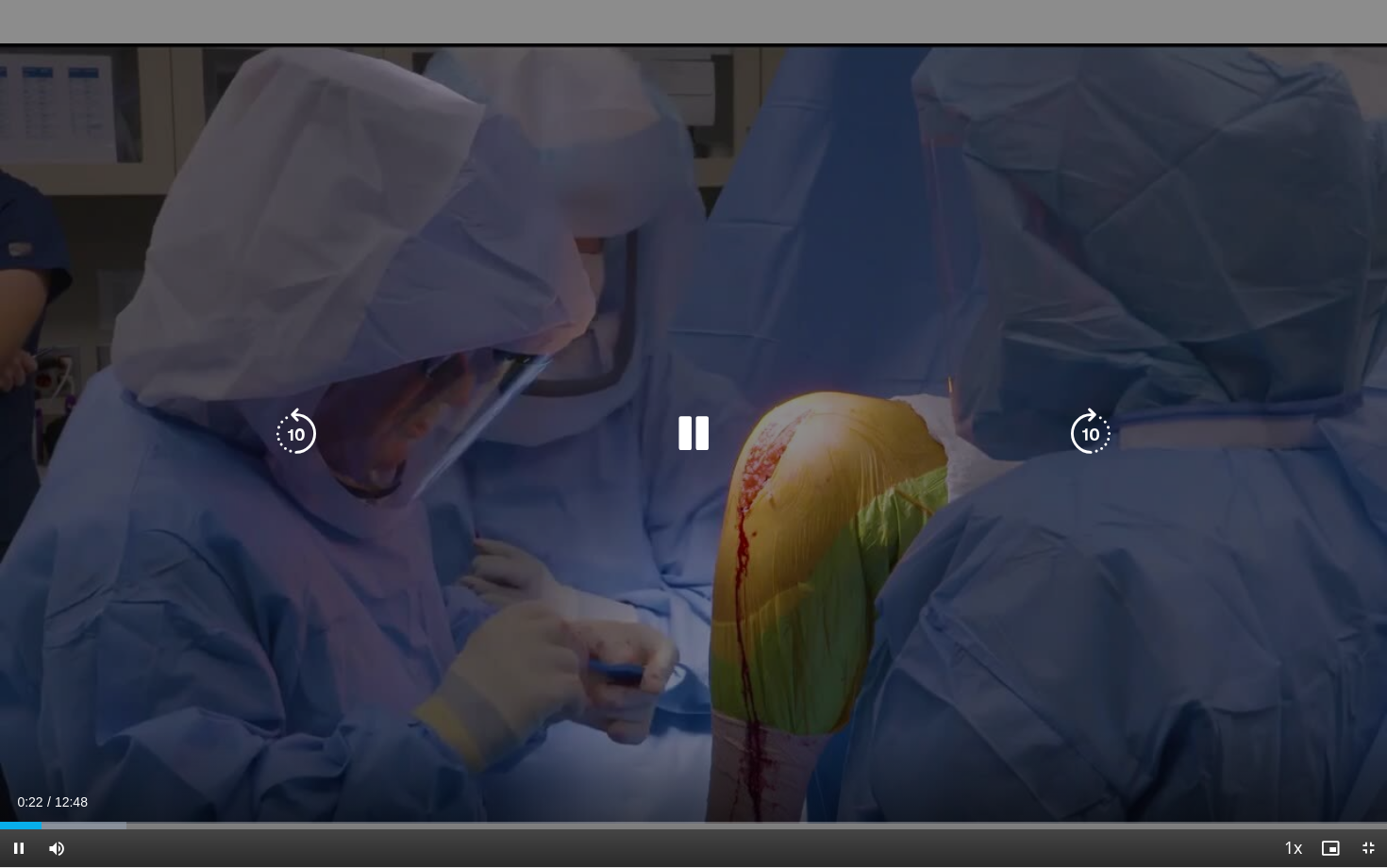 click at bounding box center [1091, 434] 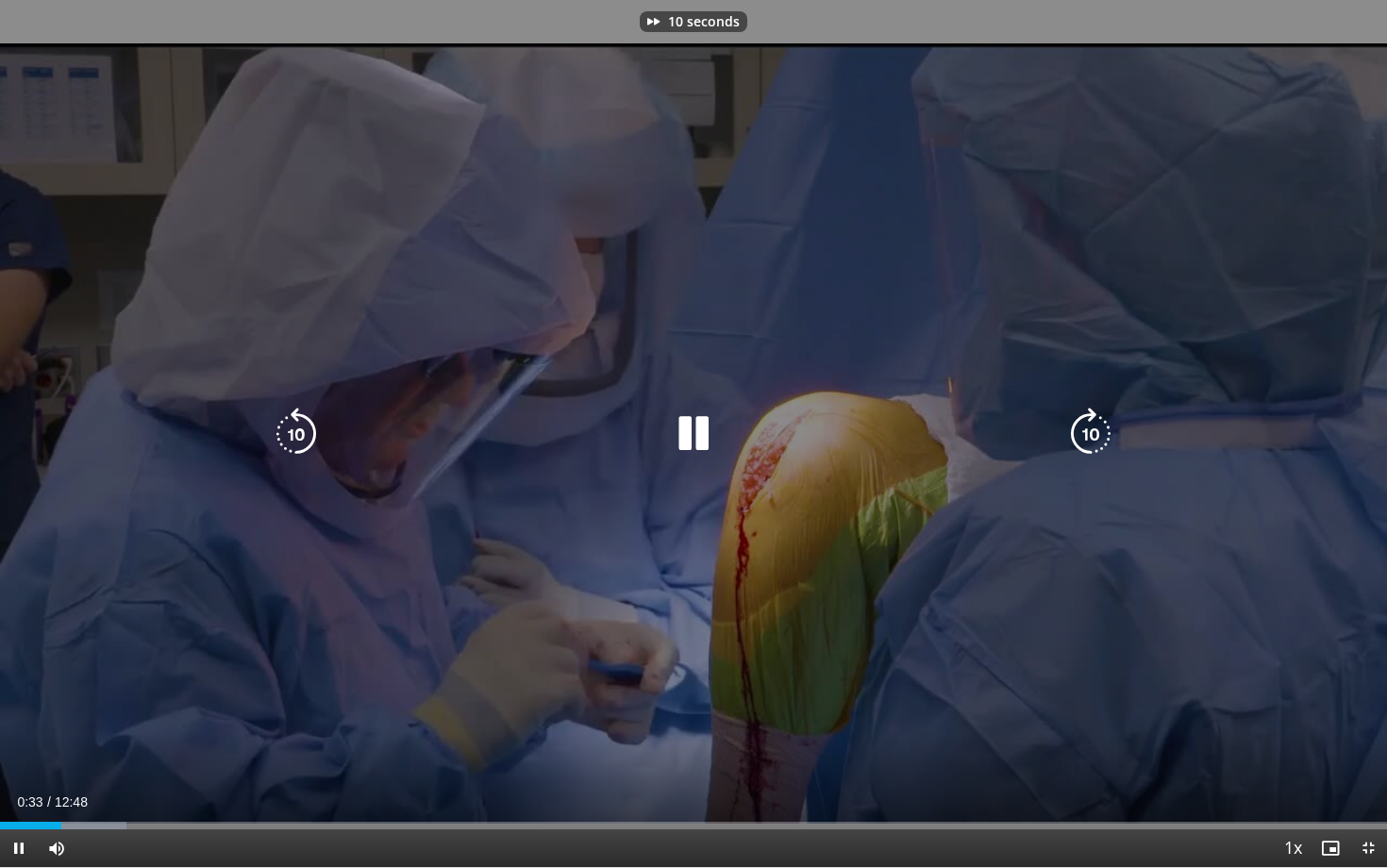 click at bounding box center [1091, 434] 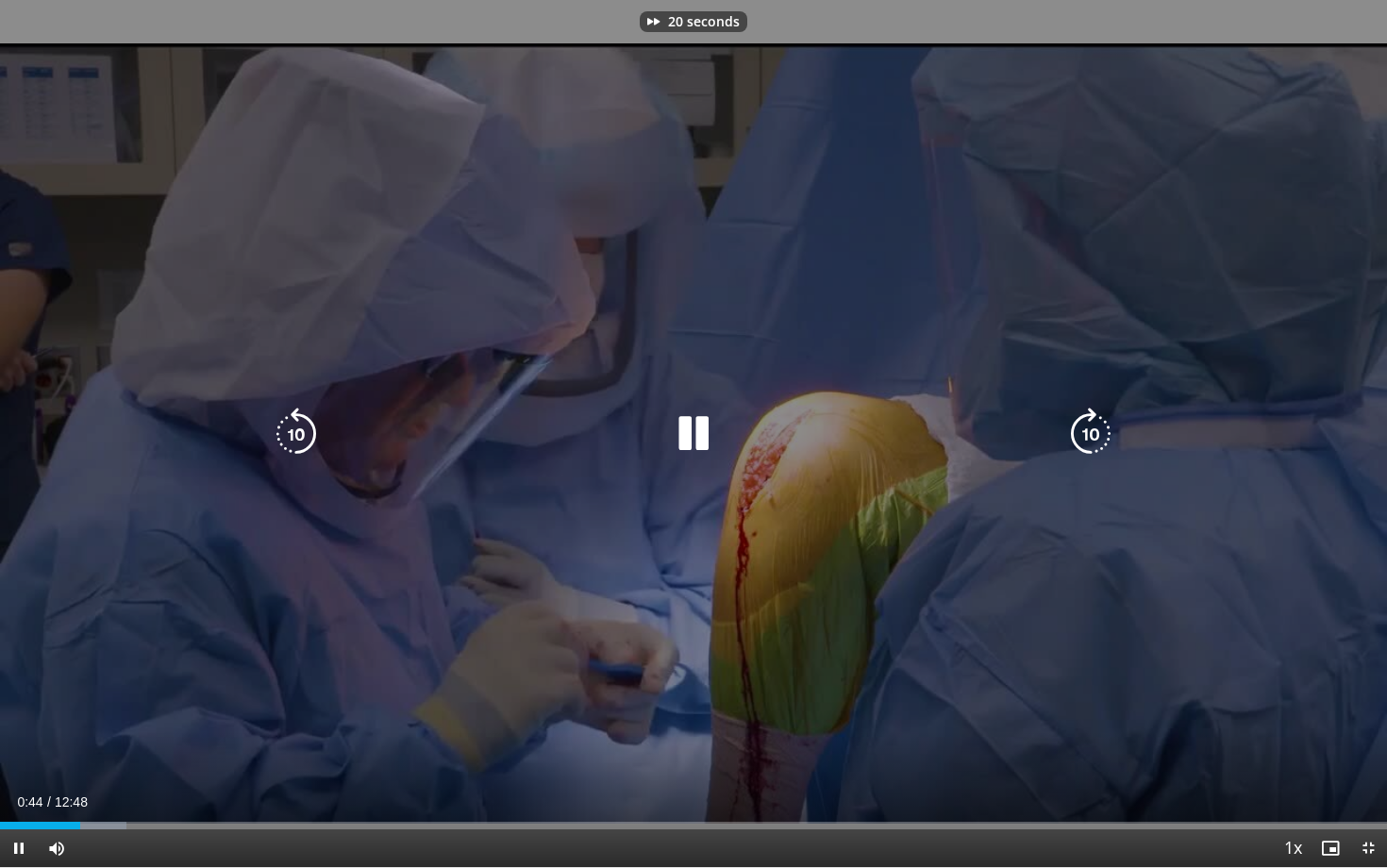 click at bounding box center [1091, 434] 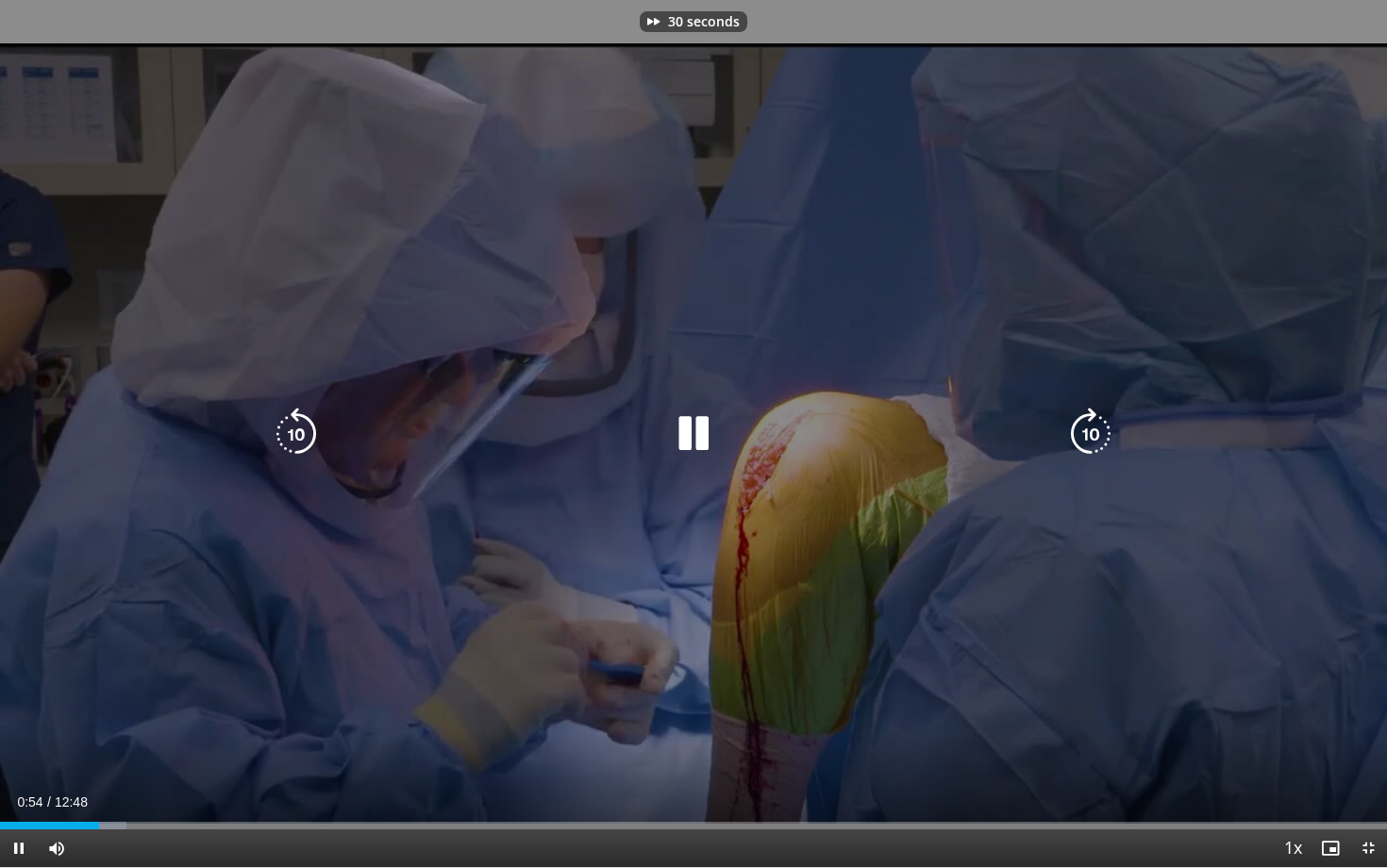click at bounding box center [1091, 434] 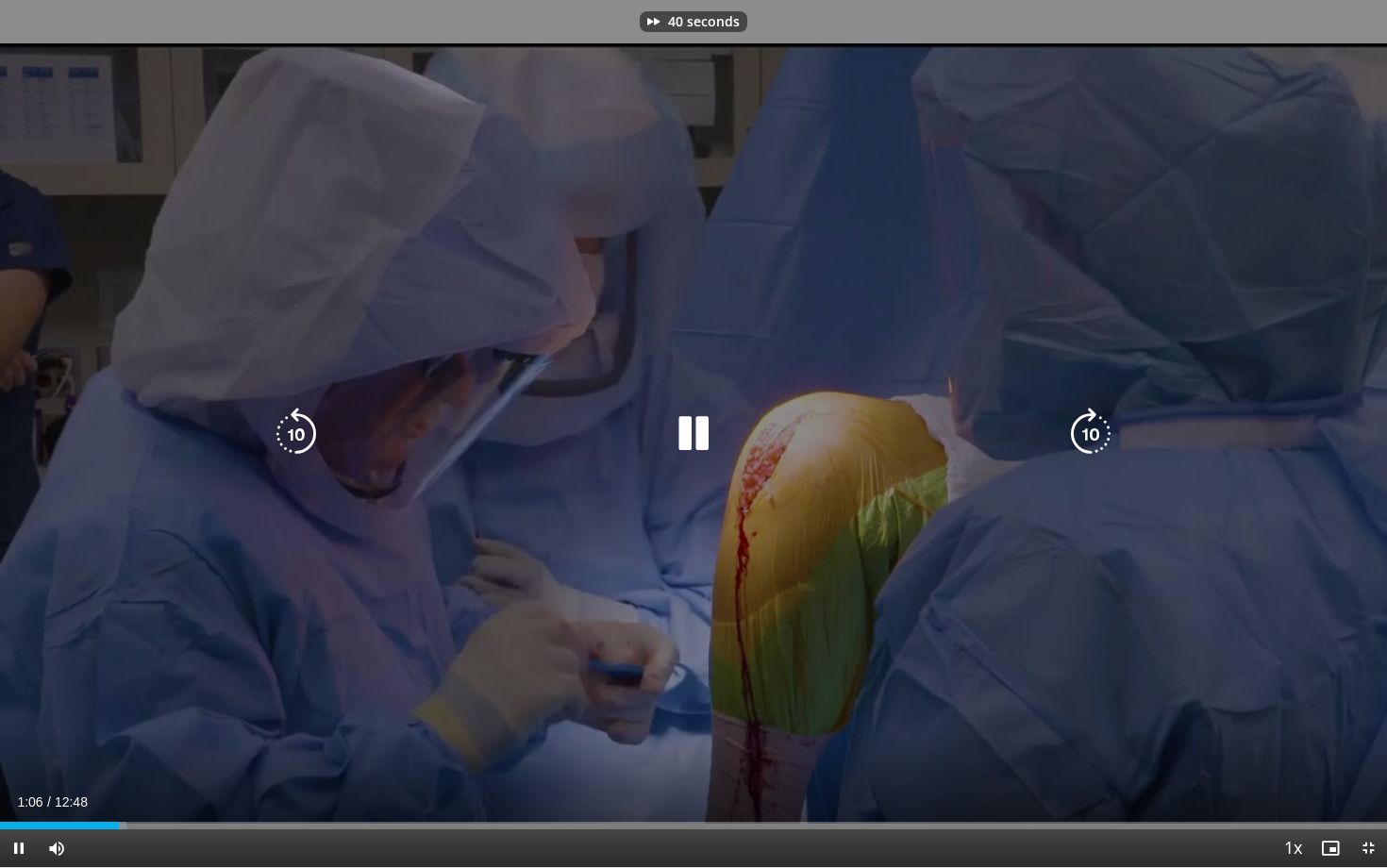 click at bounding box center (1091, 434) 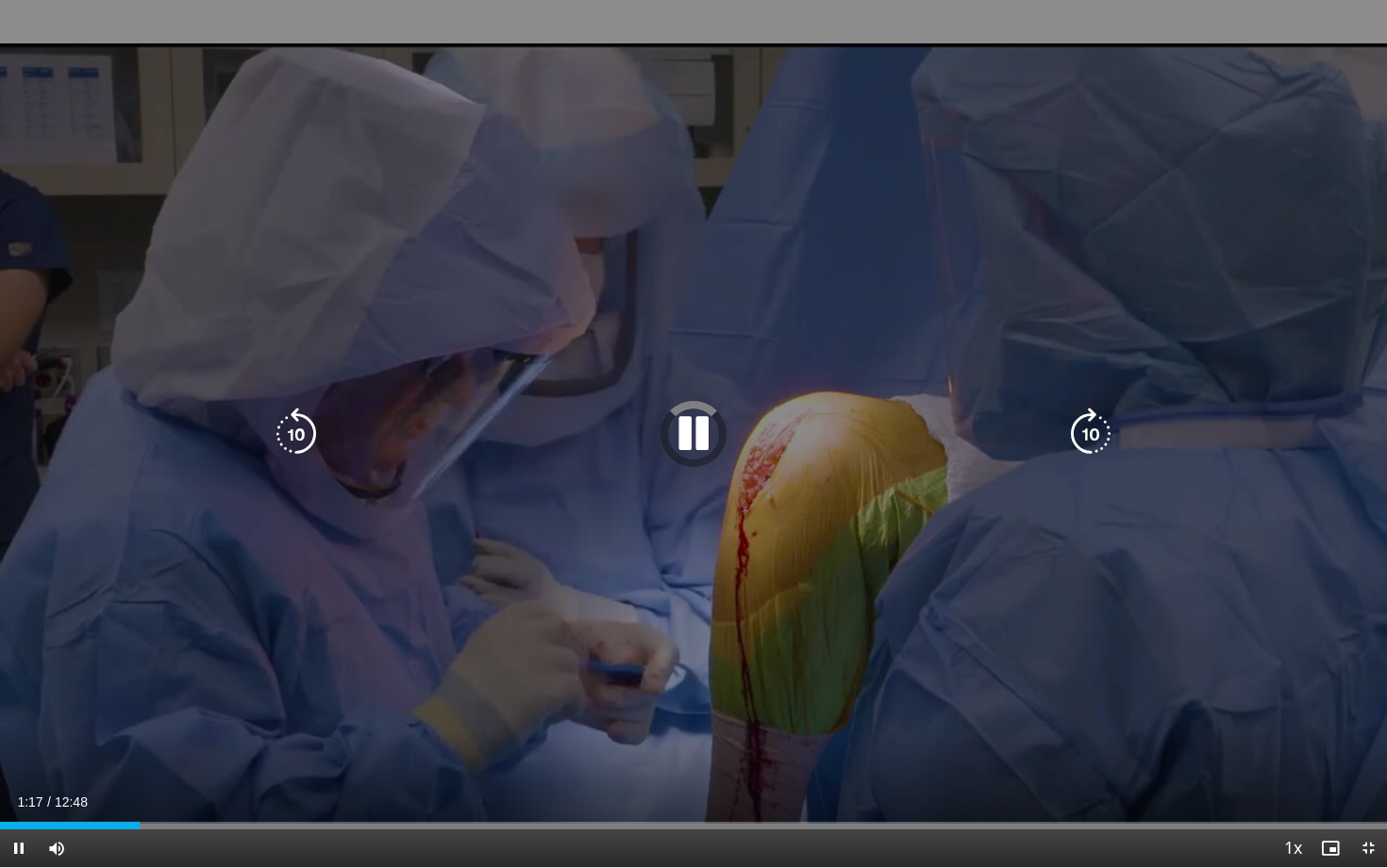 click at bounding box center (296, 434) 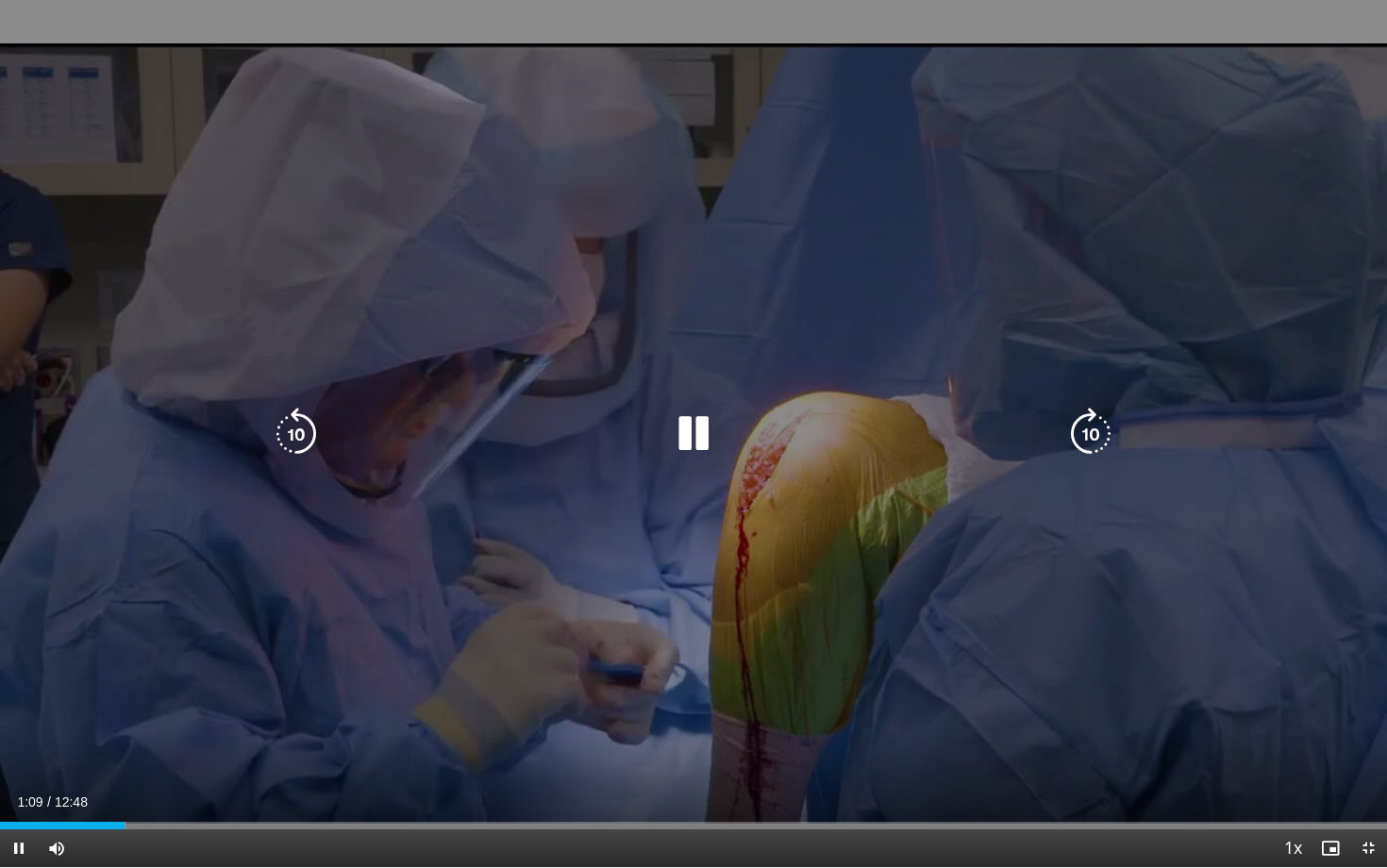 click at bounding box center [296, 434] 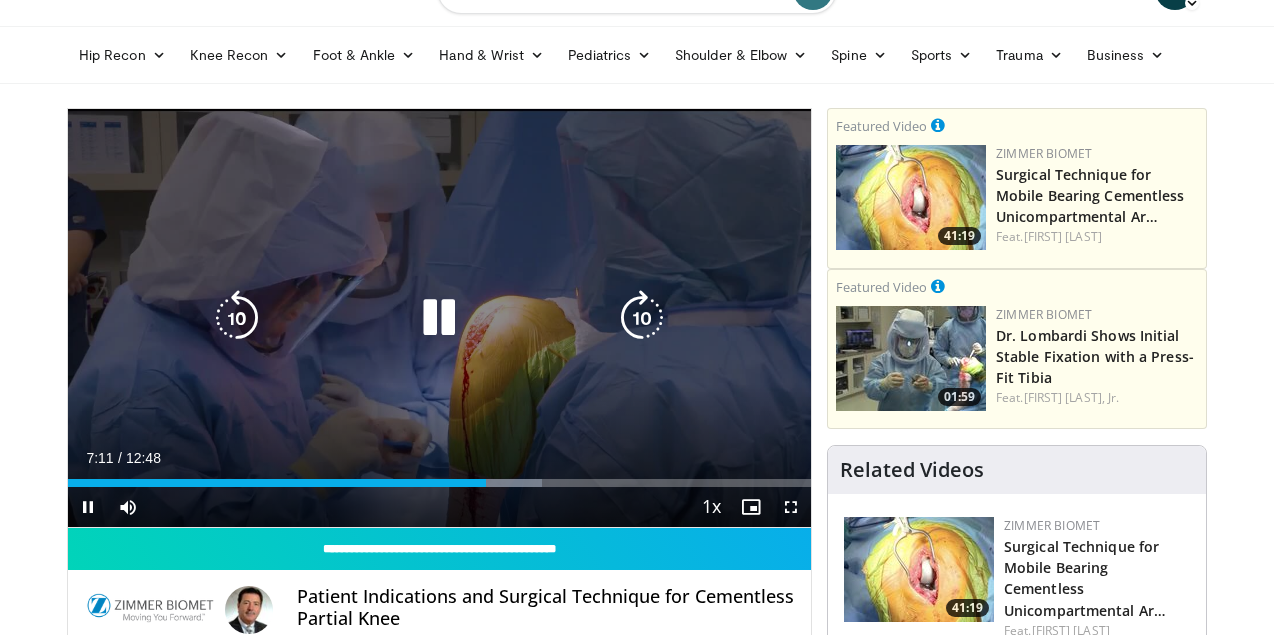 click at bounding box center [439, 318] 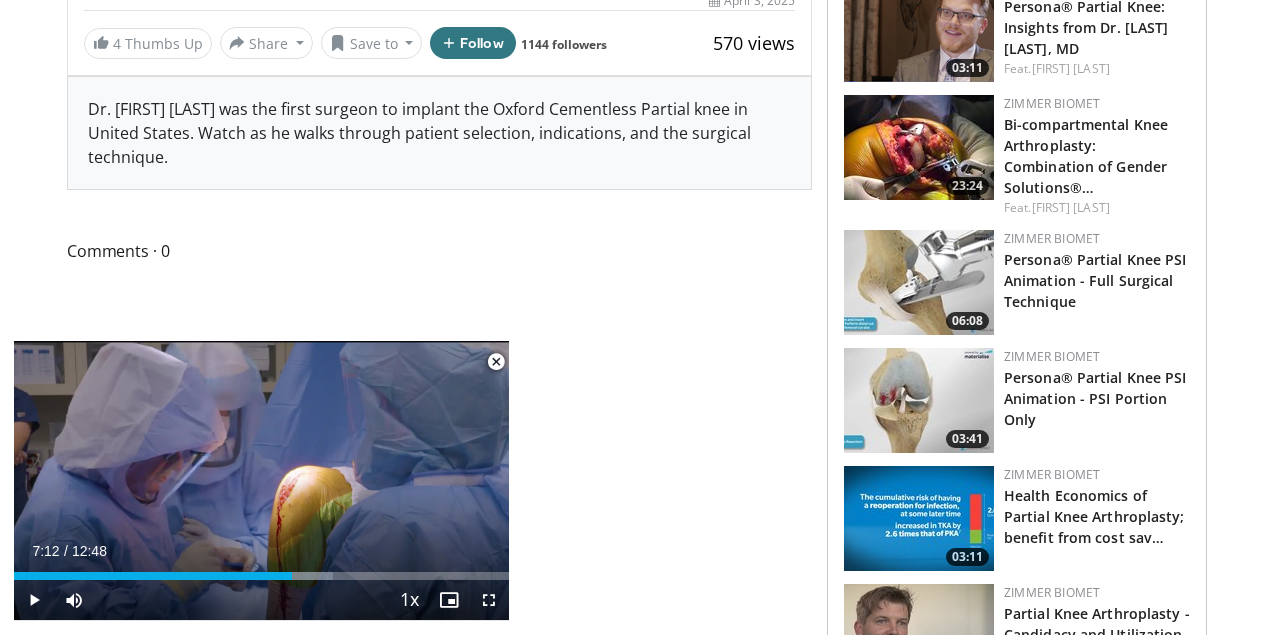 scroll, scrollTop: 723, scrollLeft: 0, axis: vertical 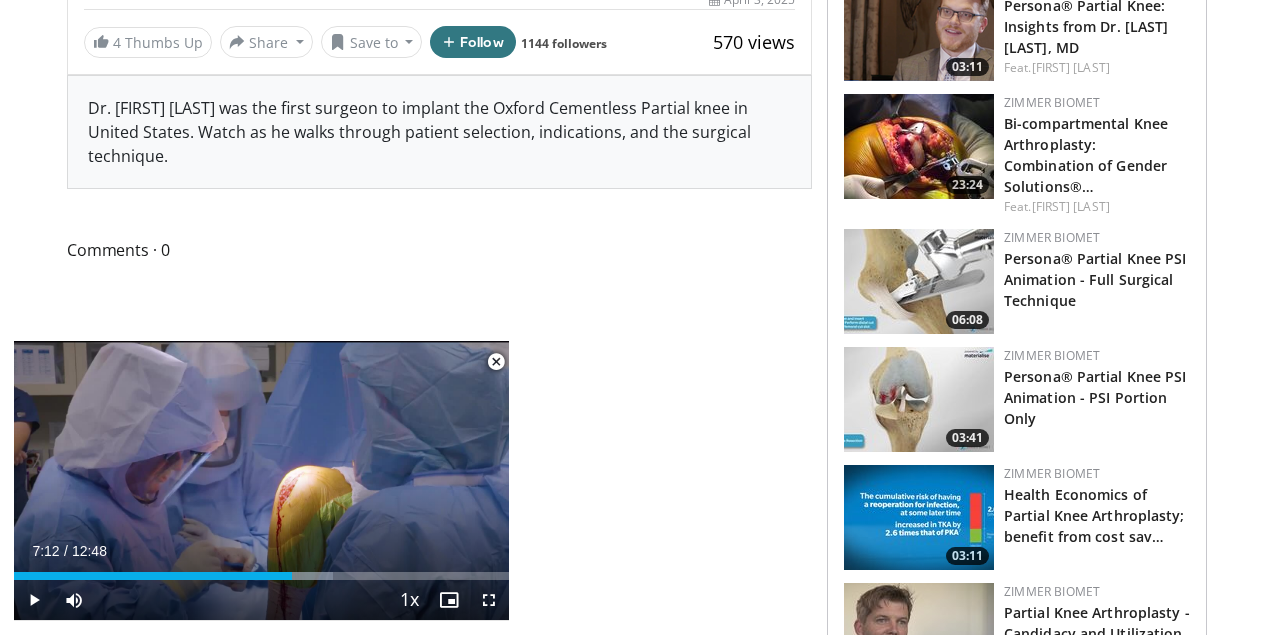 click at bounding box center (496, 362) 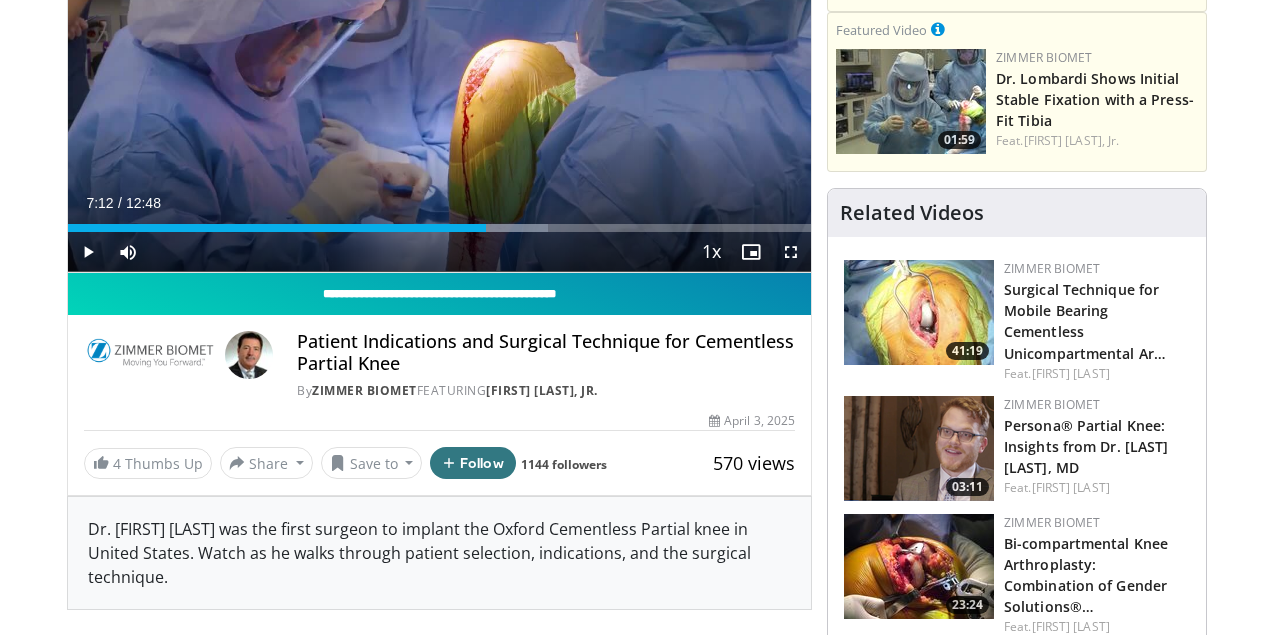 scroll, scrollTop: 0, scrollLeft: 0, axis: both 